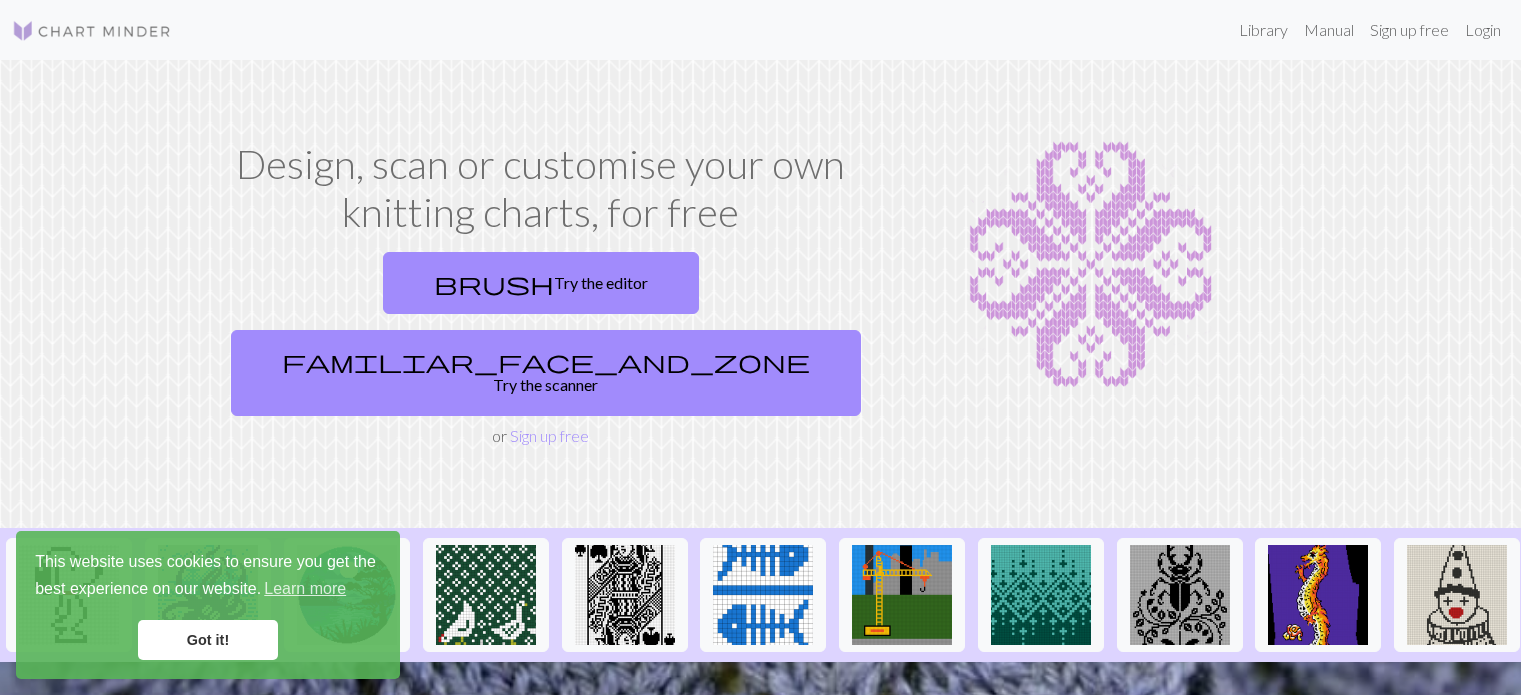 scroll, scrollTop: 0, scrollLeft: 0, axis: both 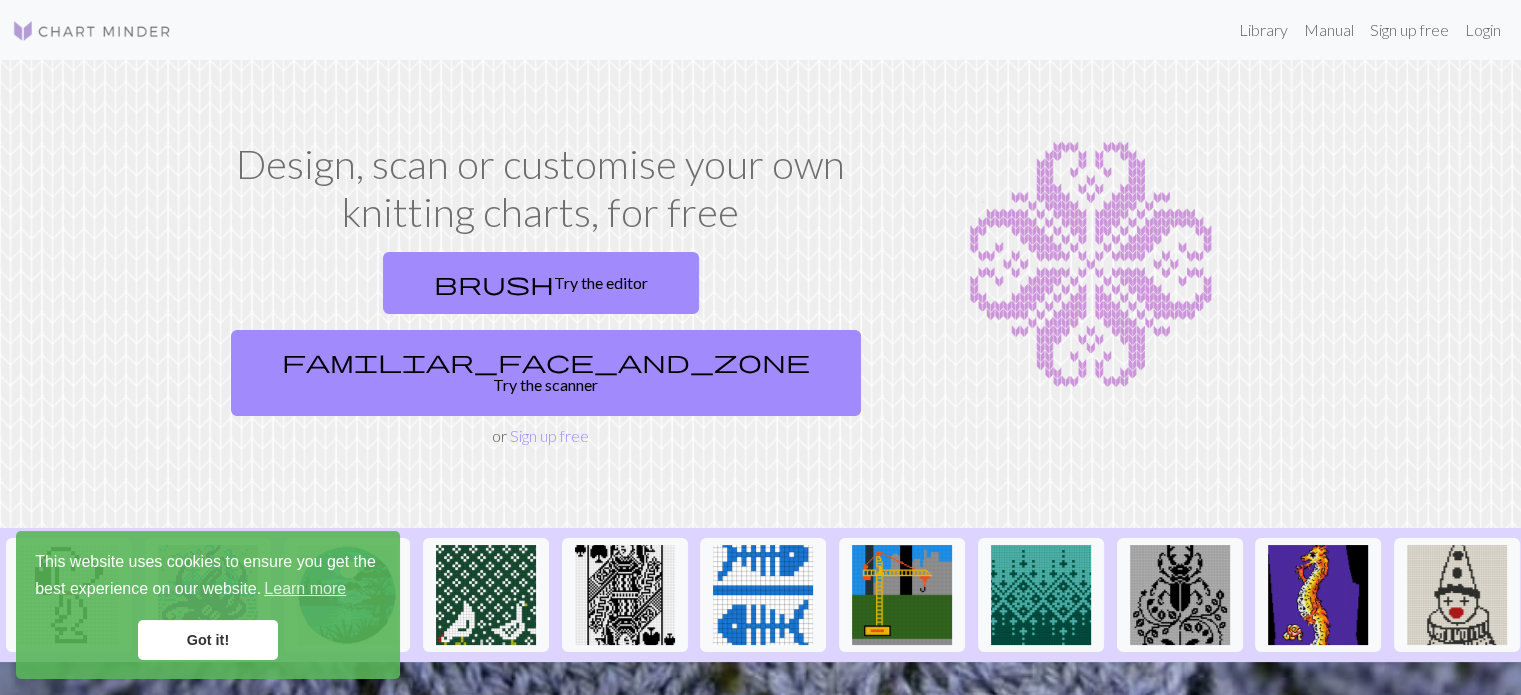 click on "Got it!" at bounding box center (208, 640) 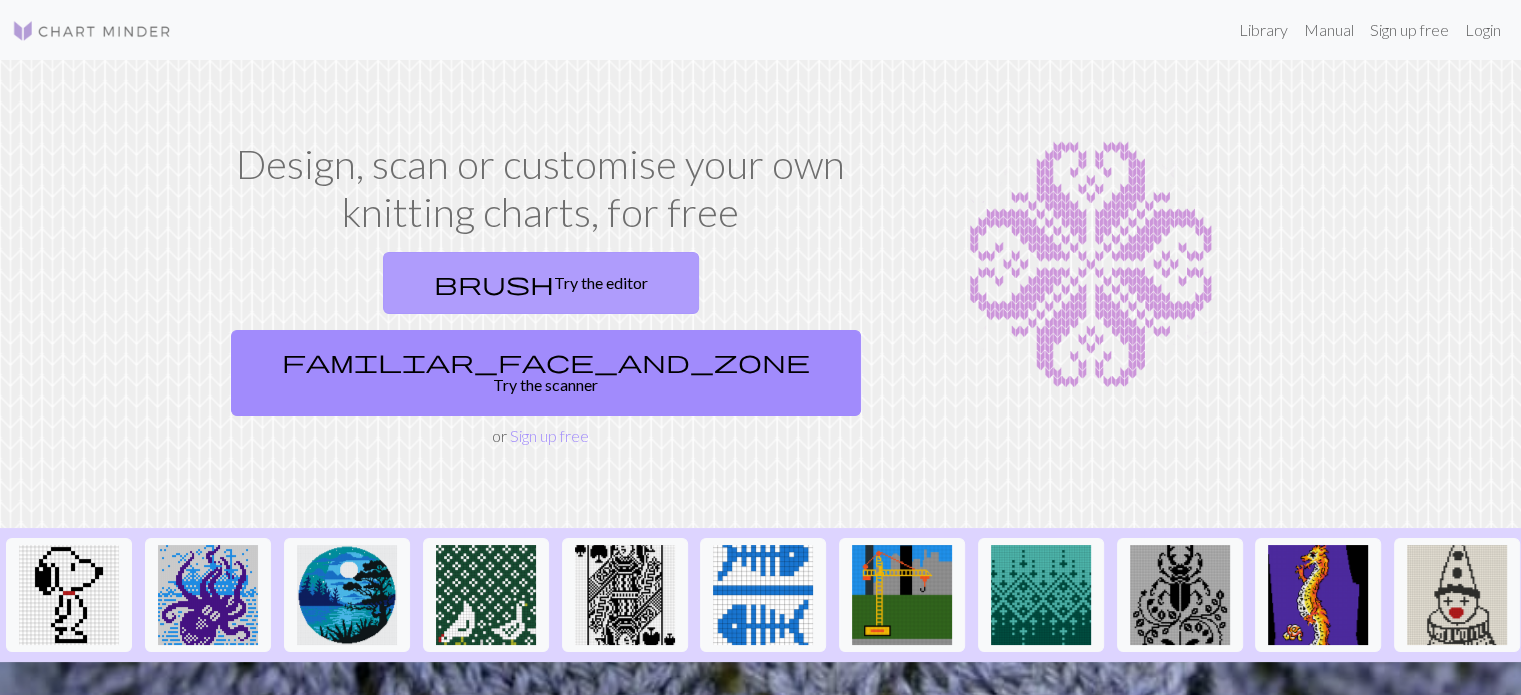click on "brush  Try the editor" at bounding box center (541, 283) 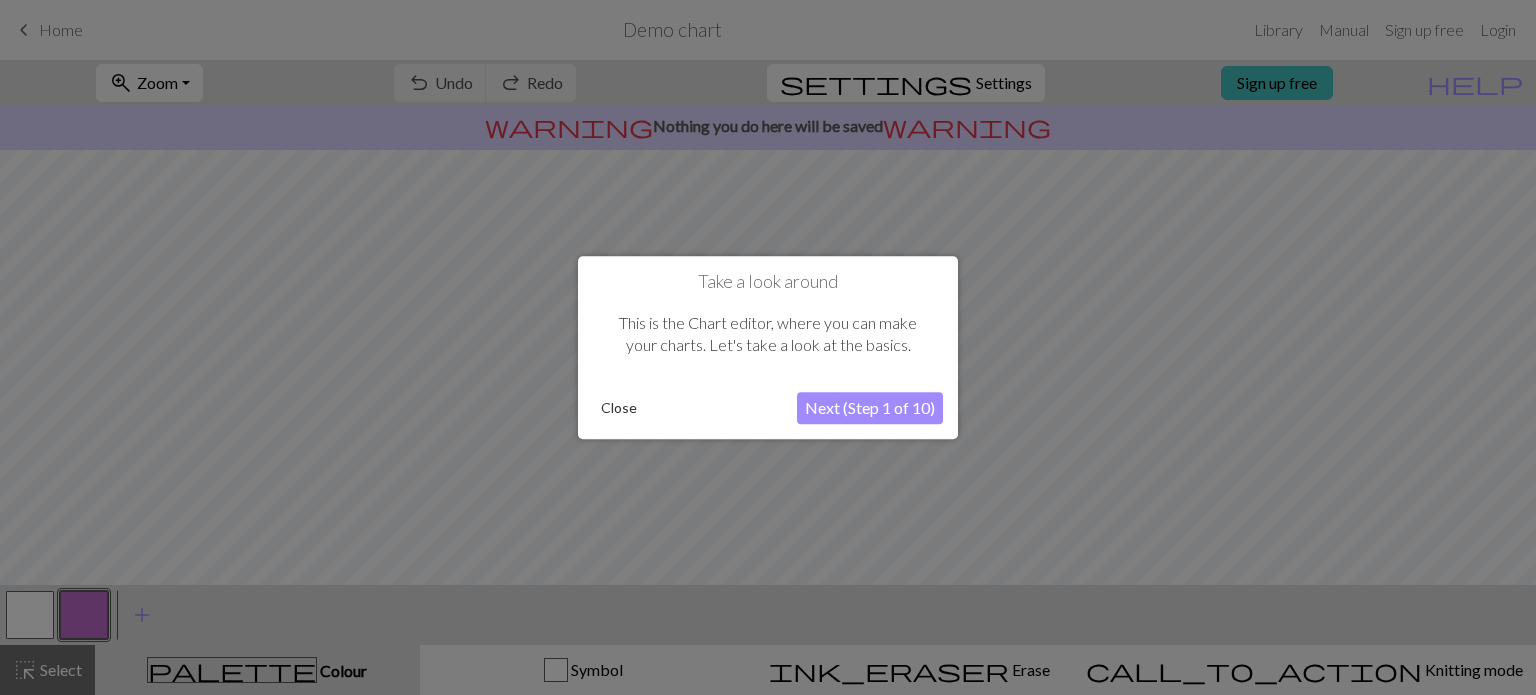 click on "Next (Step 1 of 10)" at bounding box center (870, 408) 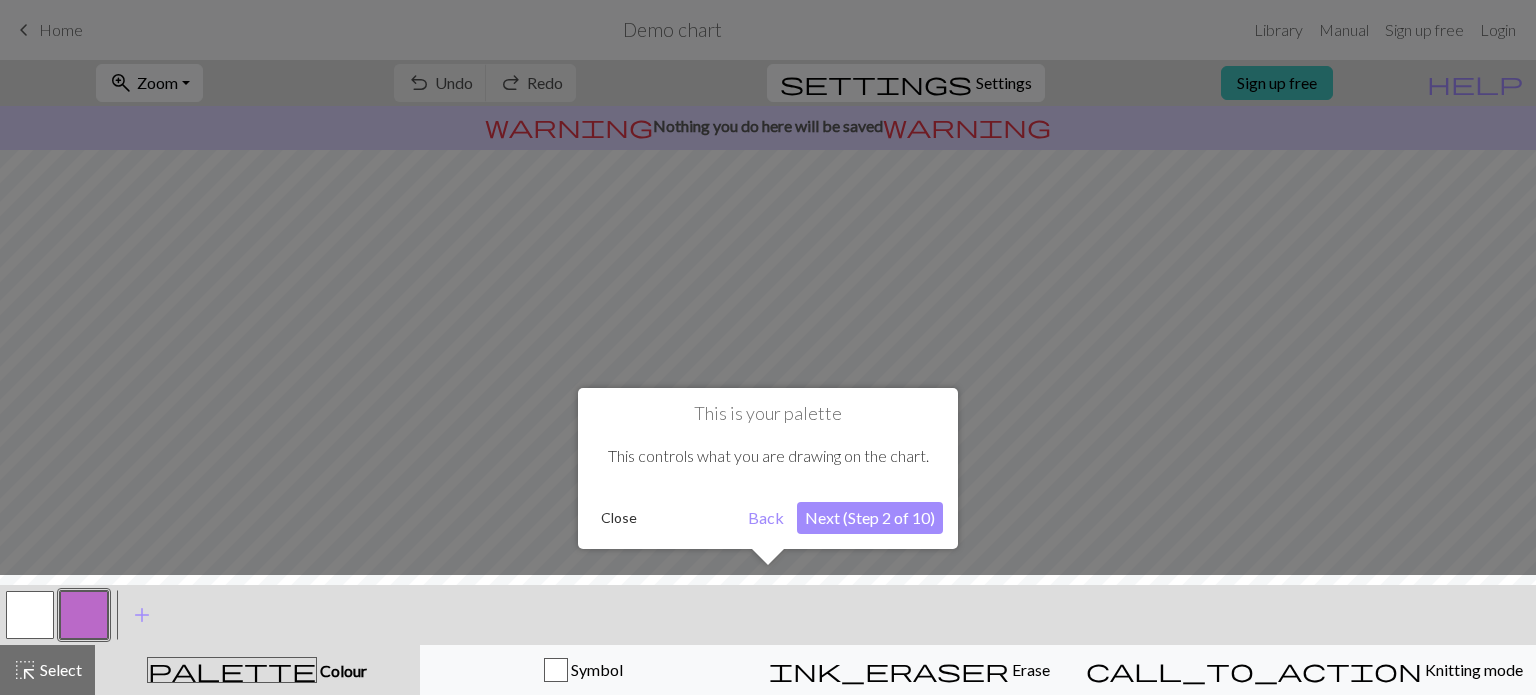click on "Next (Step 2 of 10)" at bounding box center (870, 518) 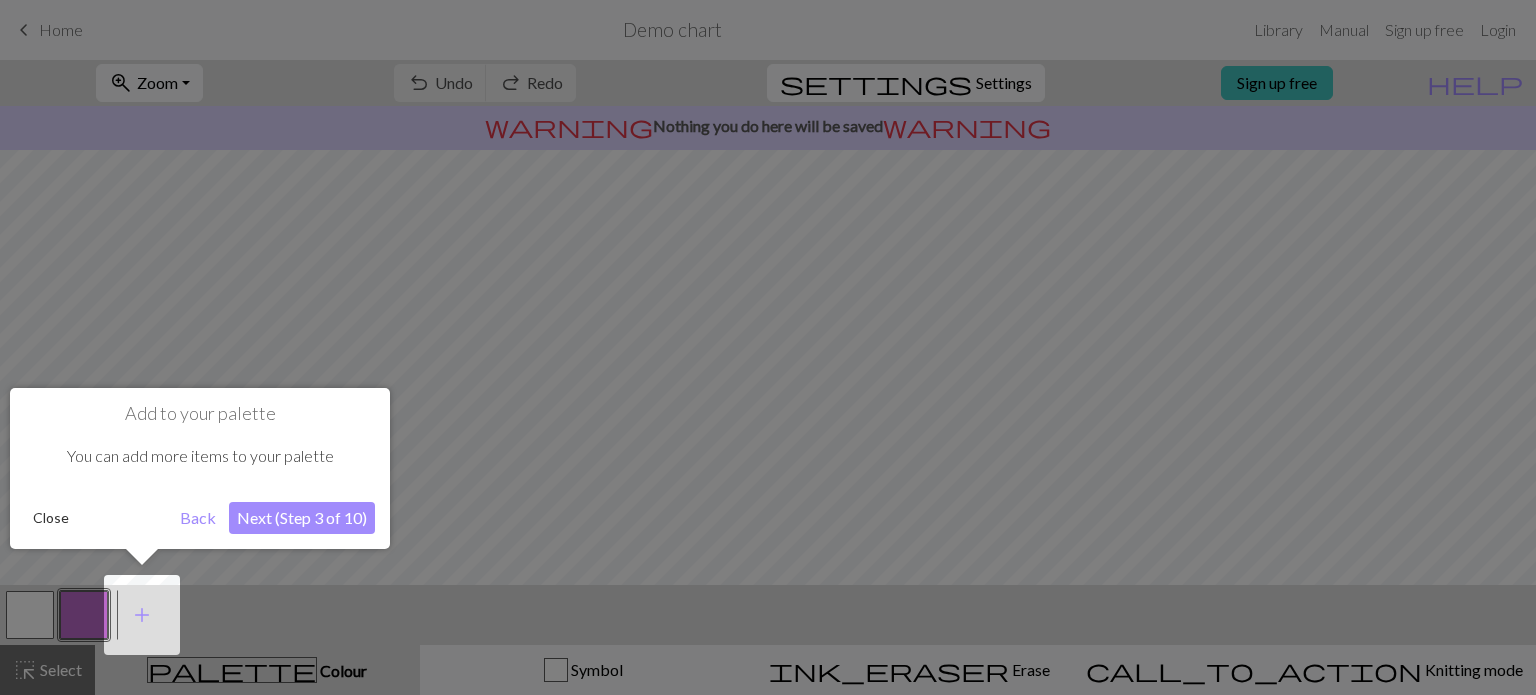 click on "Next (Step 3 of 10)" at bounding box center [302, 518] 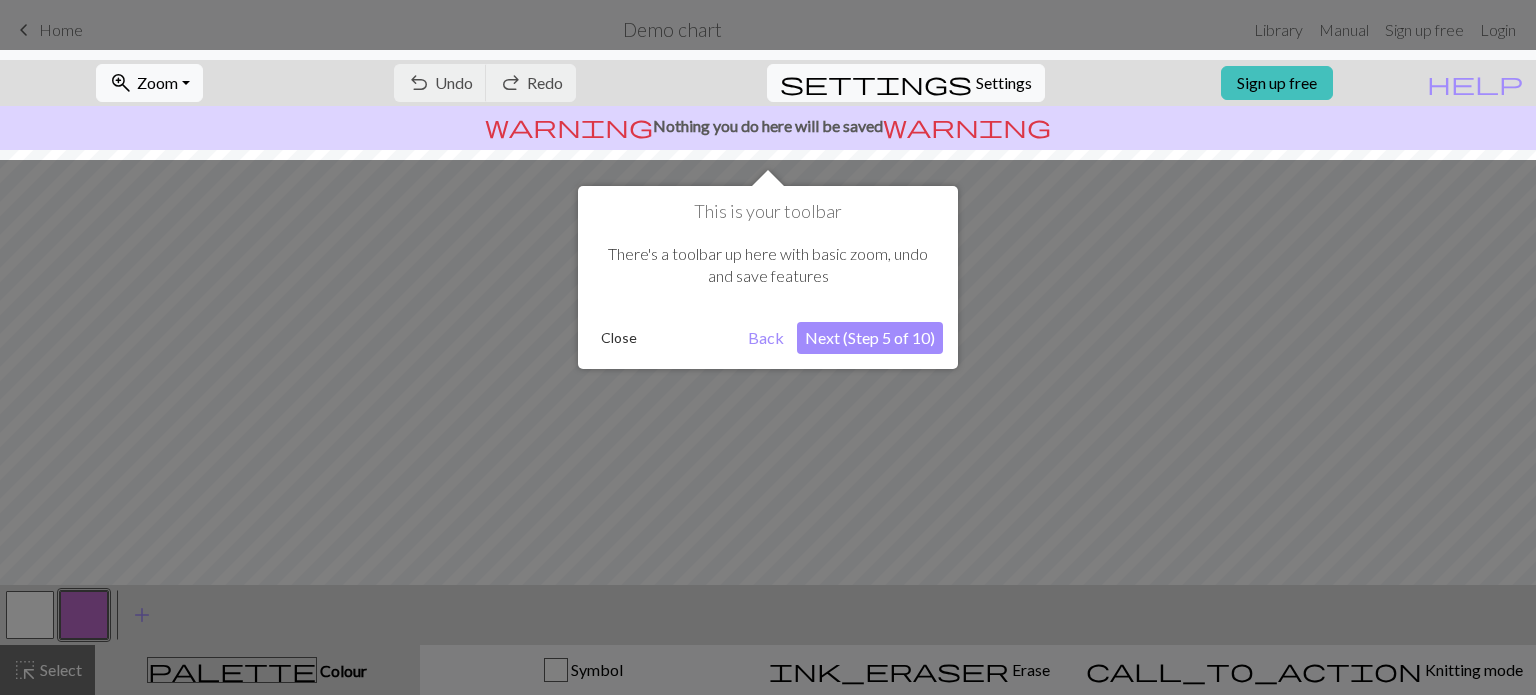 click on "Next (Step 5 of 10)" at bounding box center (870, 338) 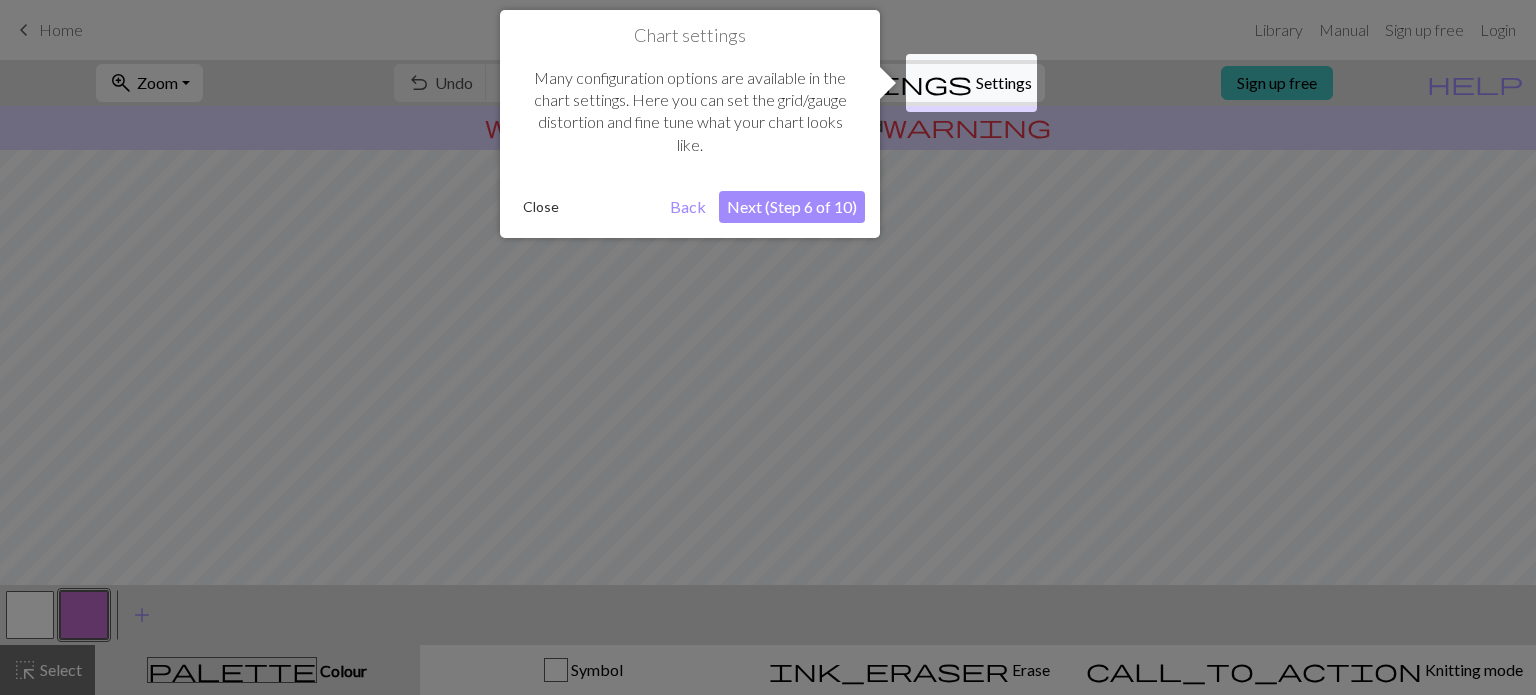 click on "Next (Step 6 of 10)" at bounding box center (792, 207) 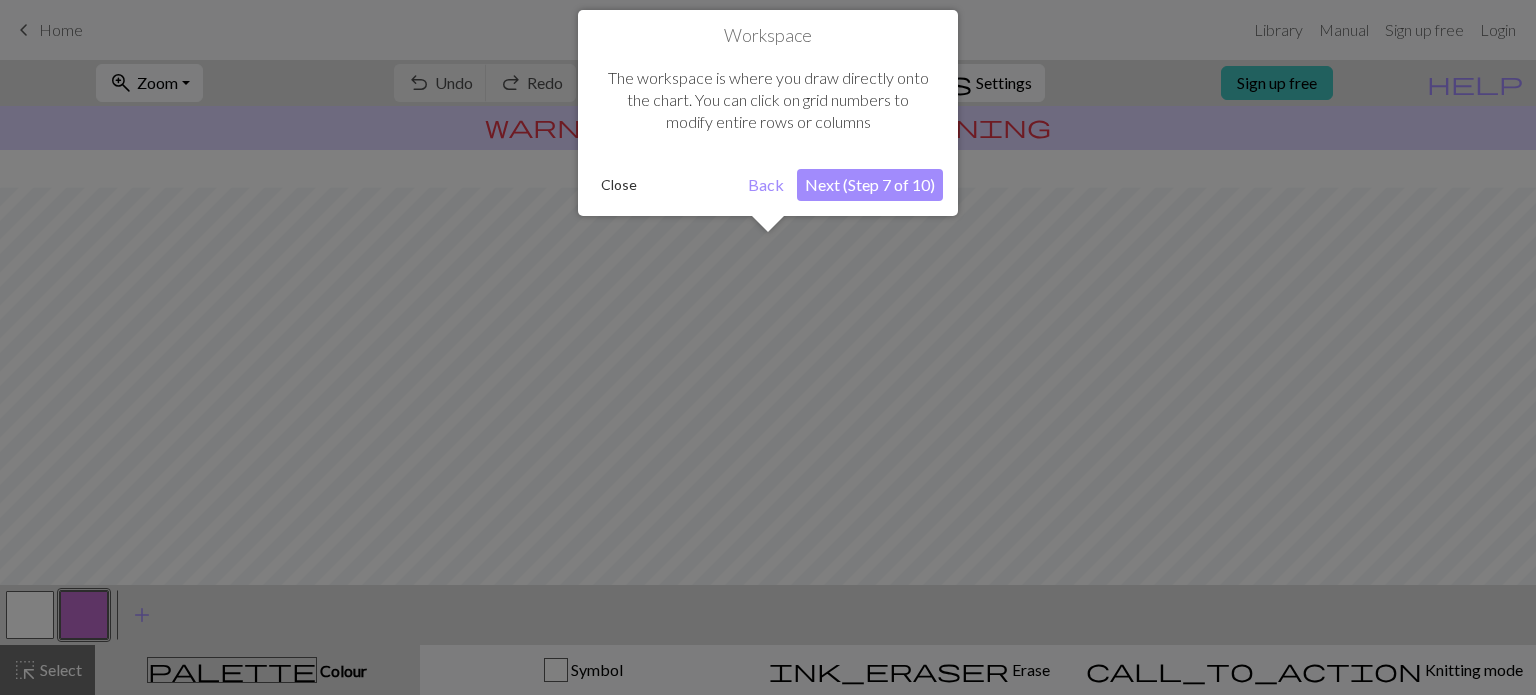 scroll, scrollTop: 119, scrollLeft: 0, axis: vertical 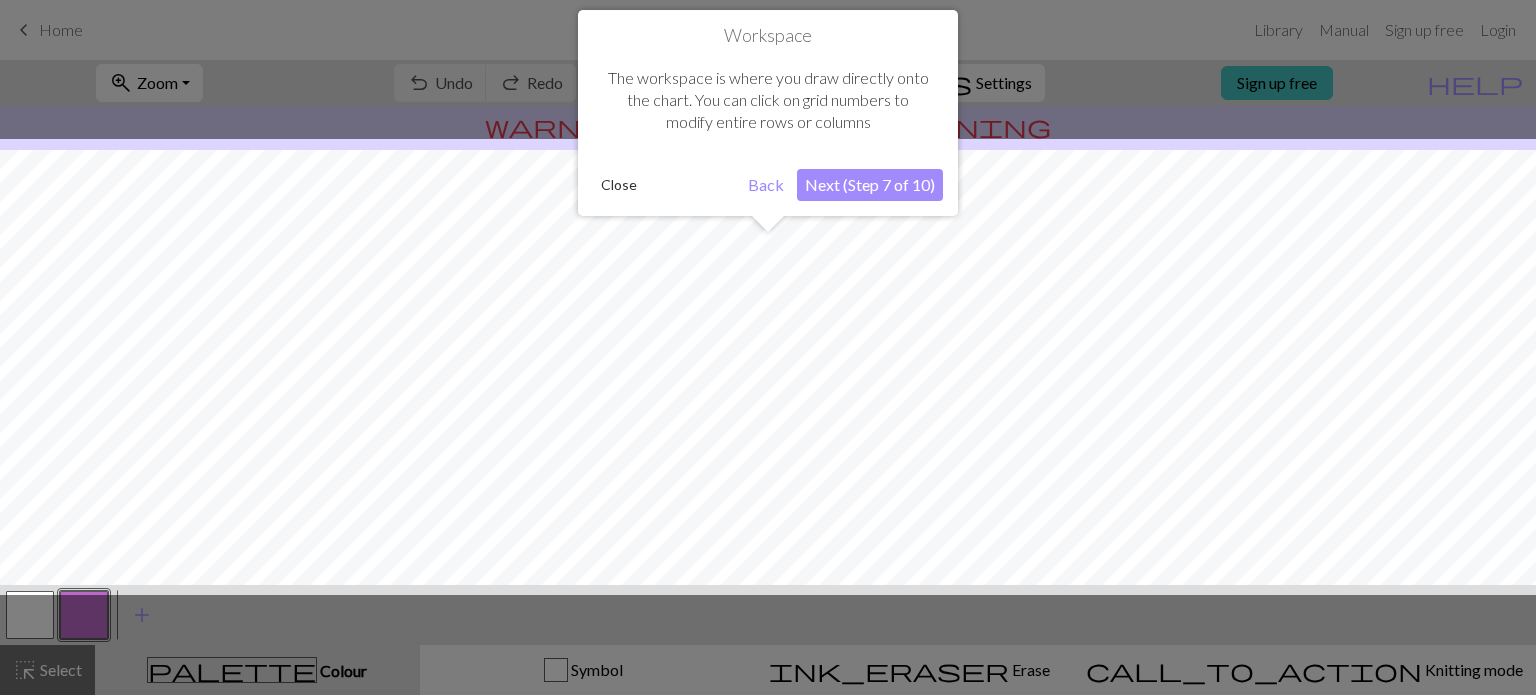 click on "Next (Step 7 of 10)" at bounding box center (870, 185) 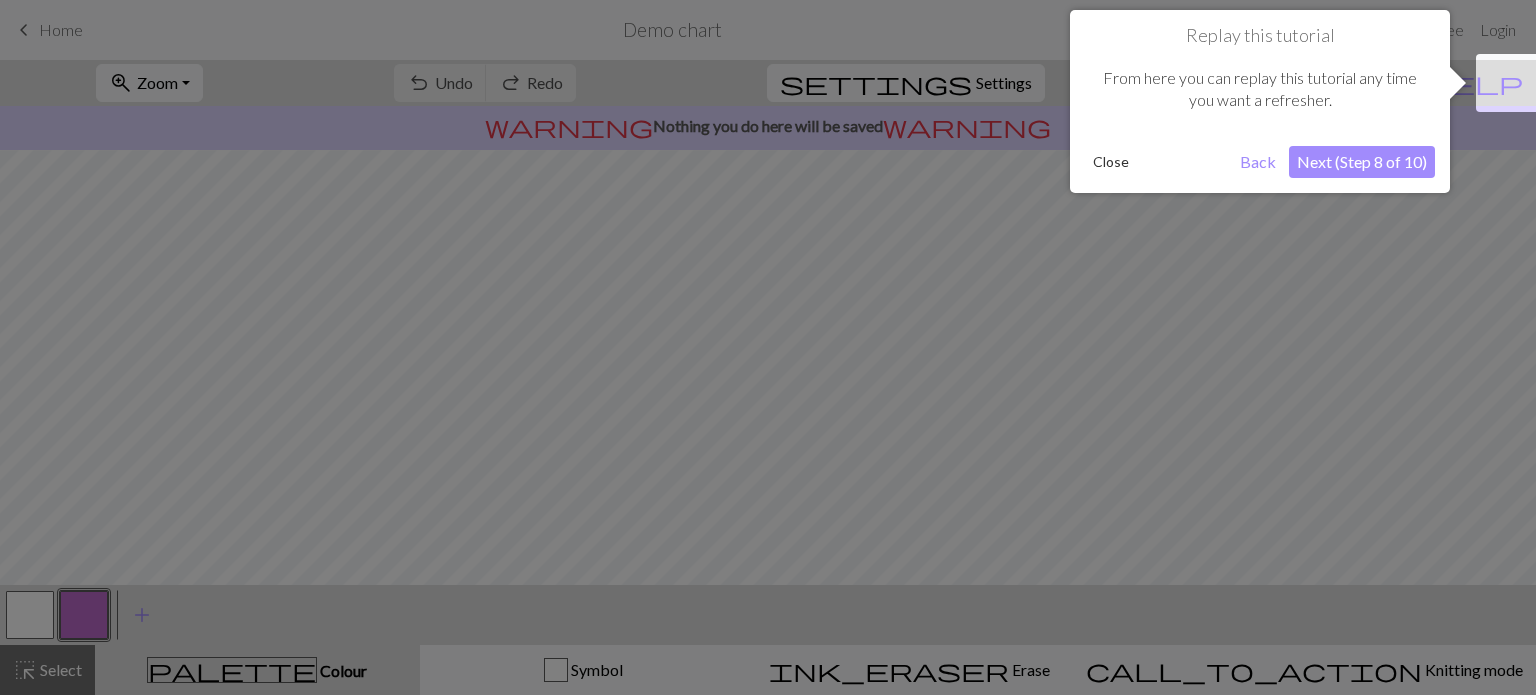click on "Next (Step 8 of 10)" at bounding box center [1362, 162] 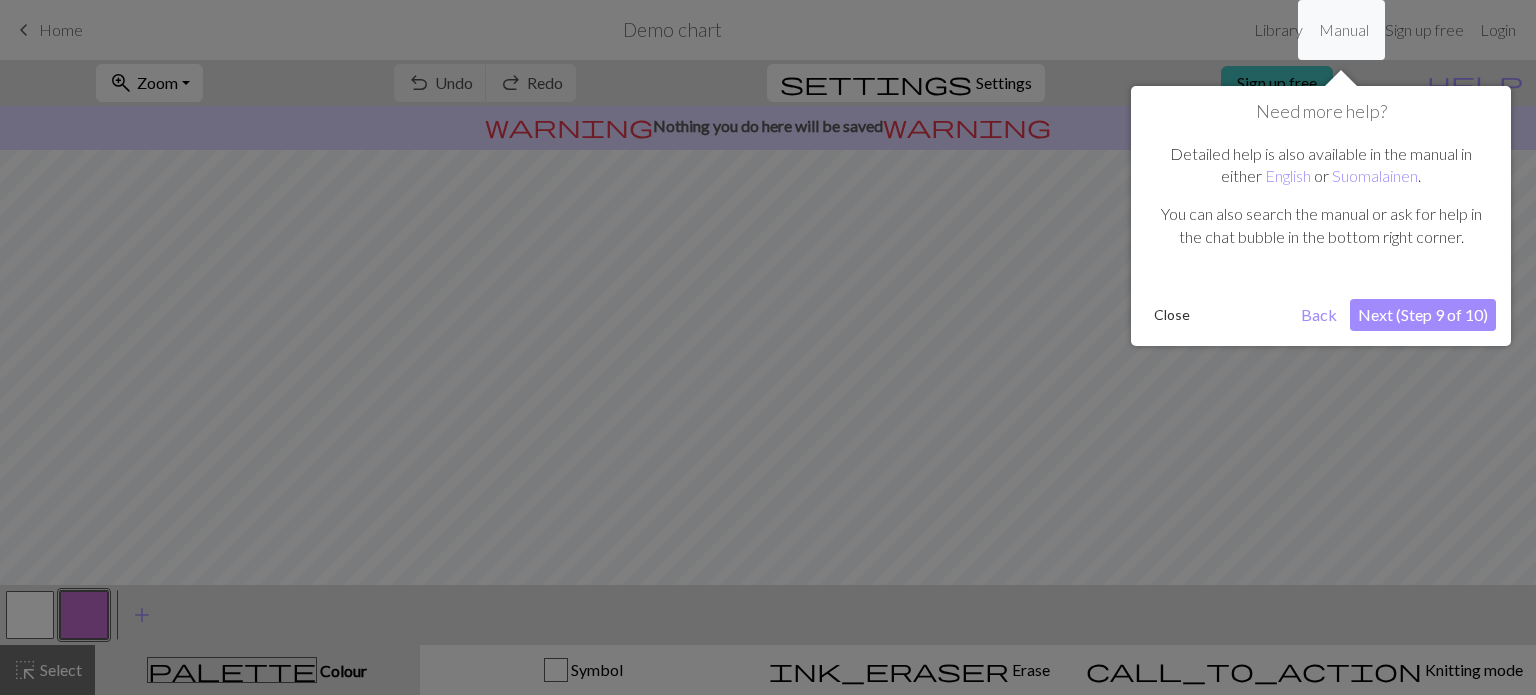 click on "Next (Step 9 of 10)" at bounding box center (1423, 315) 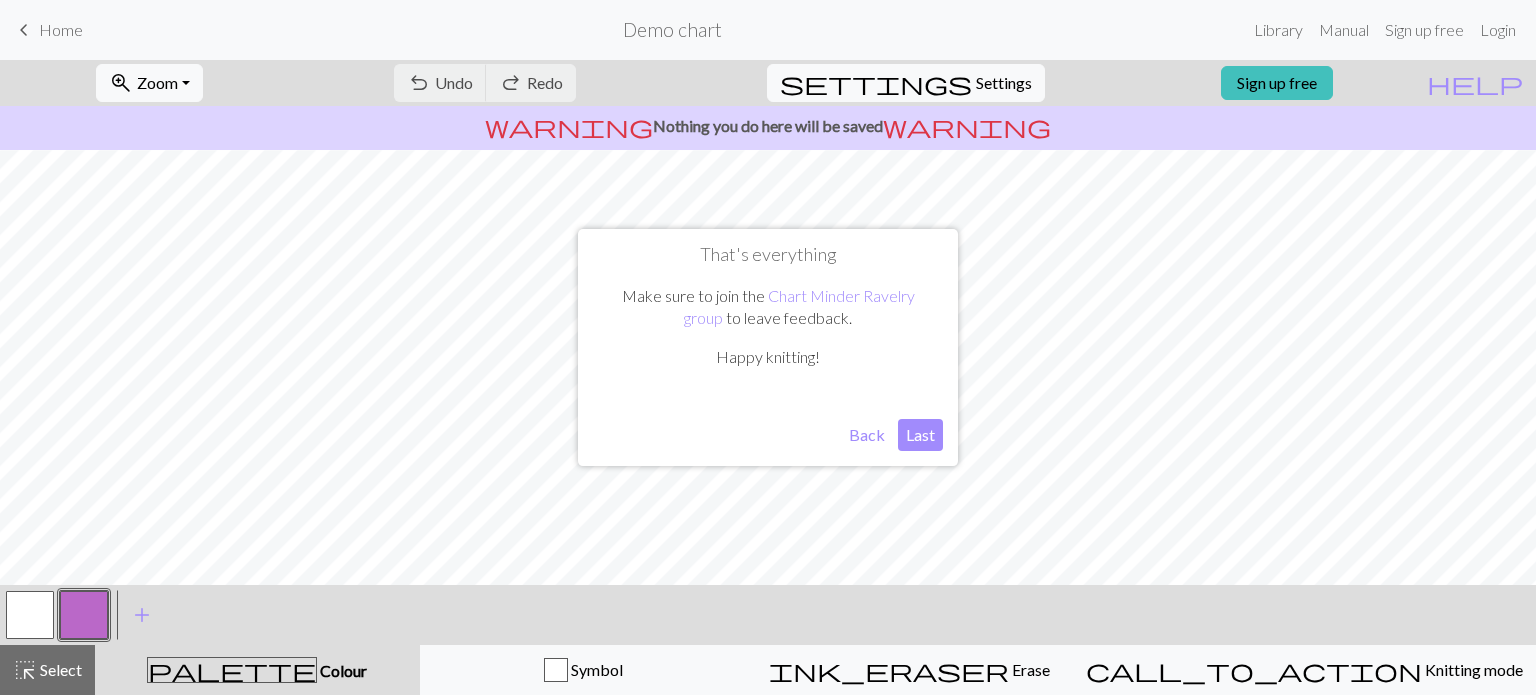click on "Last" at bounding box center (920, 435) 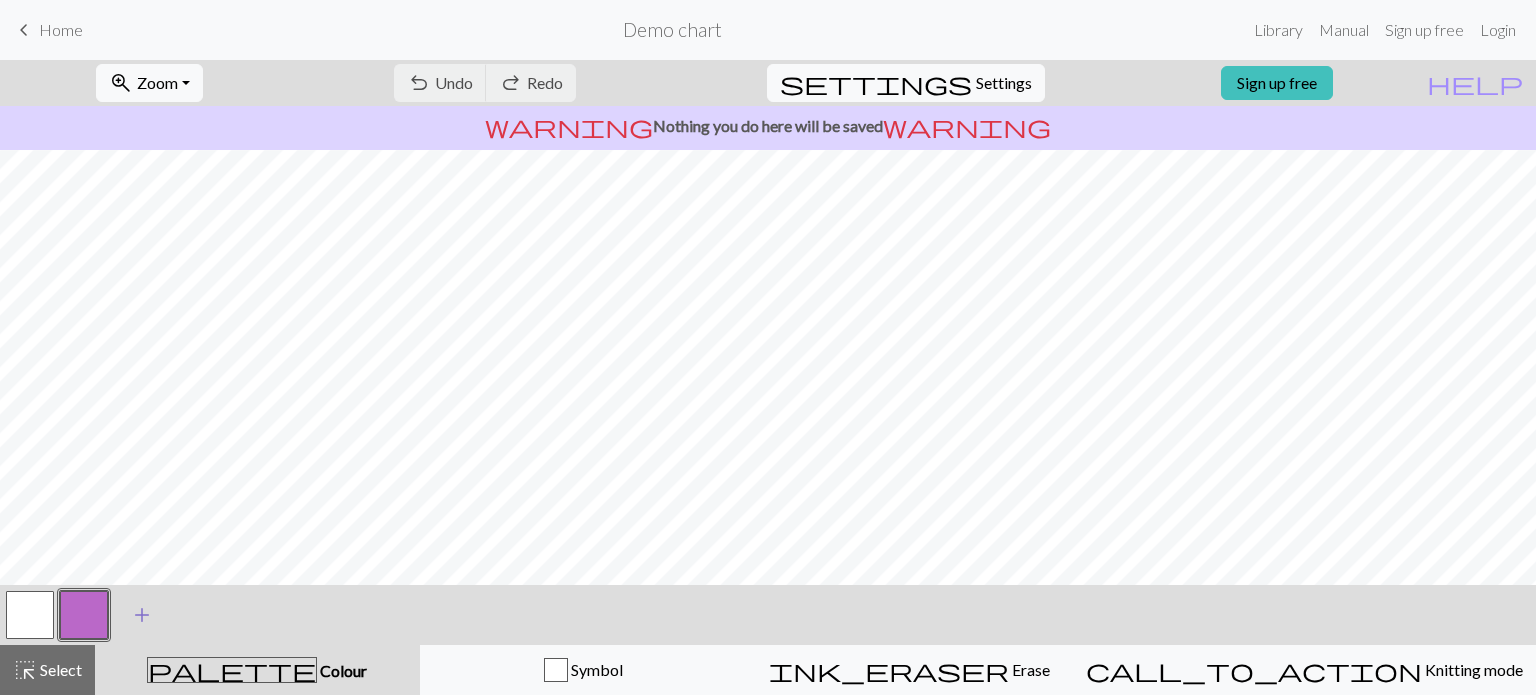 click on "add" at bounding box center (142, 615) 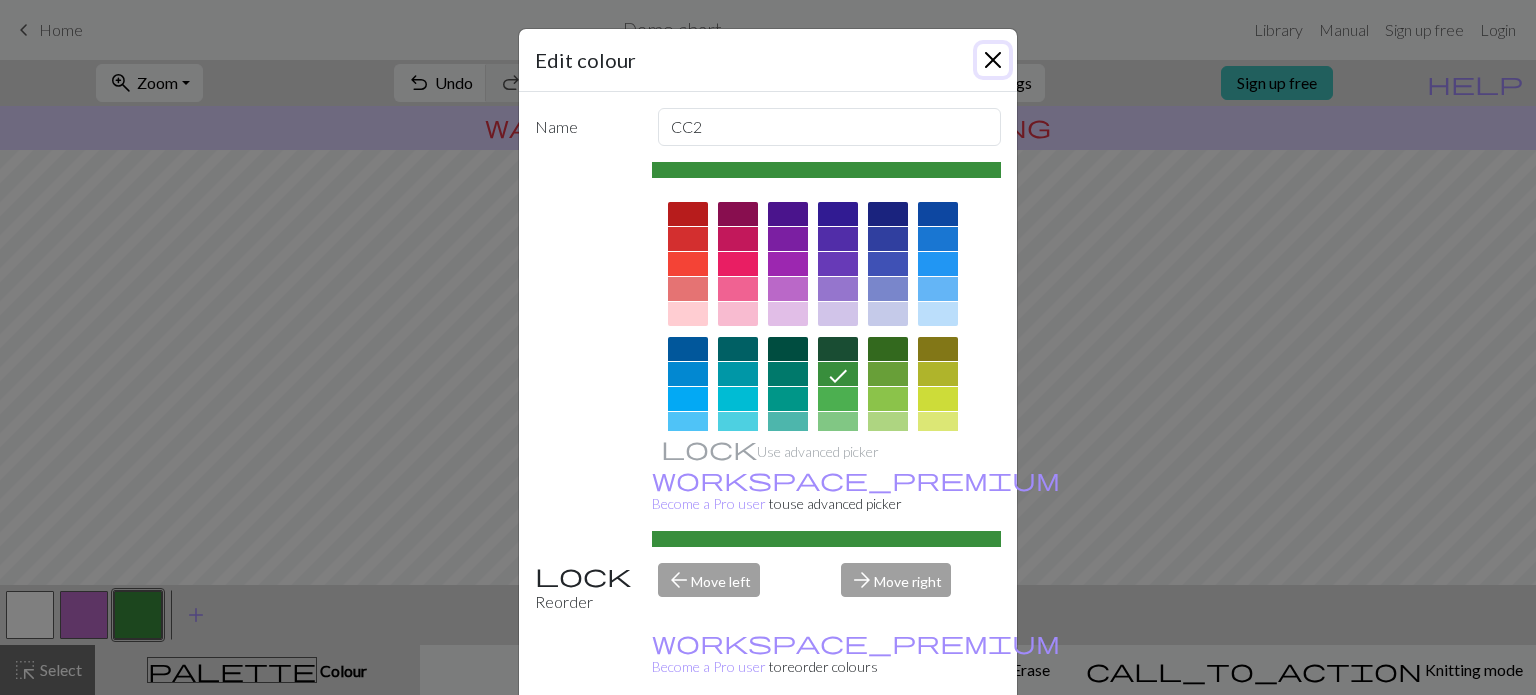 click at bounding box center (993, 60) 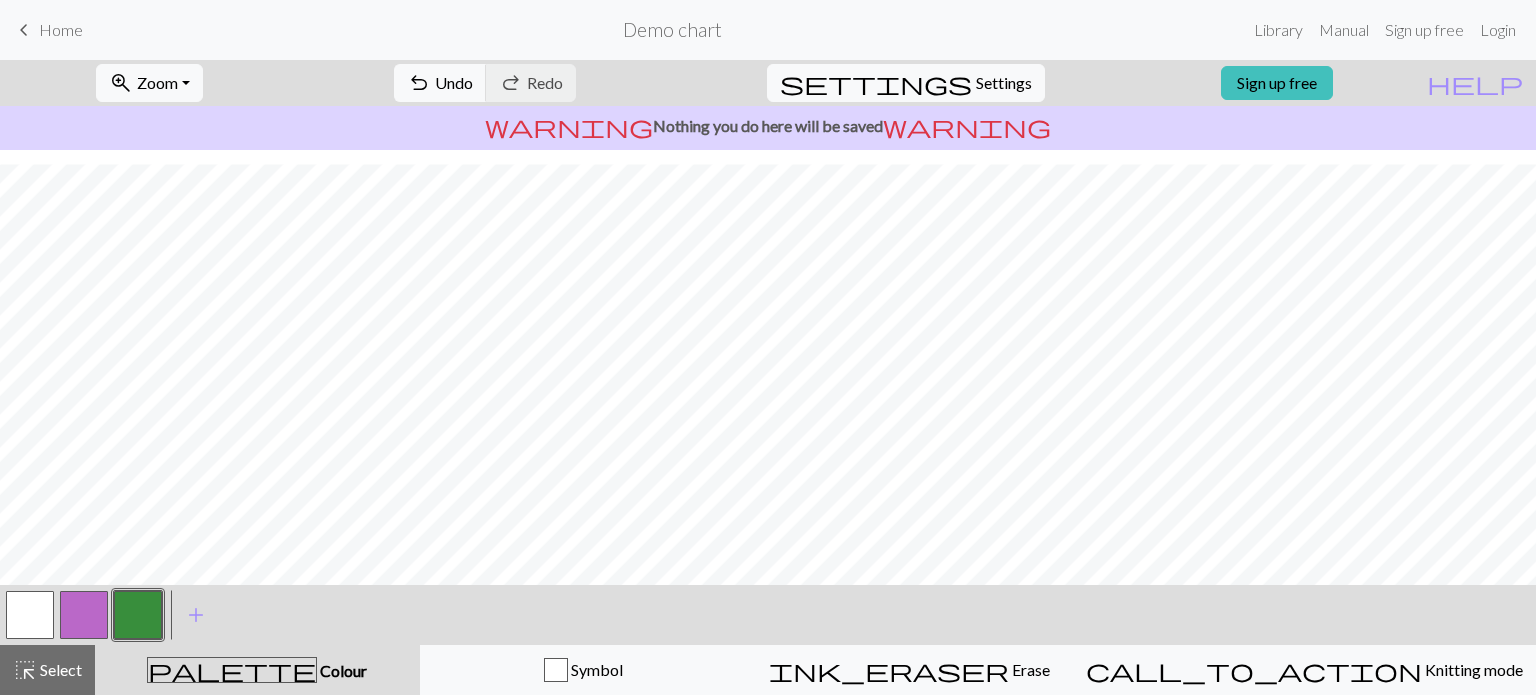 scroll, scrollTop: 308, scrollLeft: 0, axis: vertical 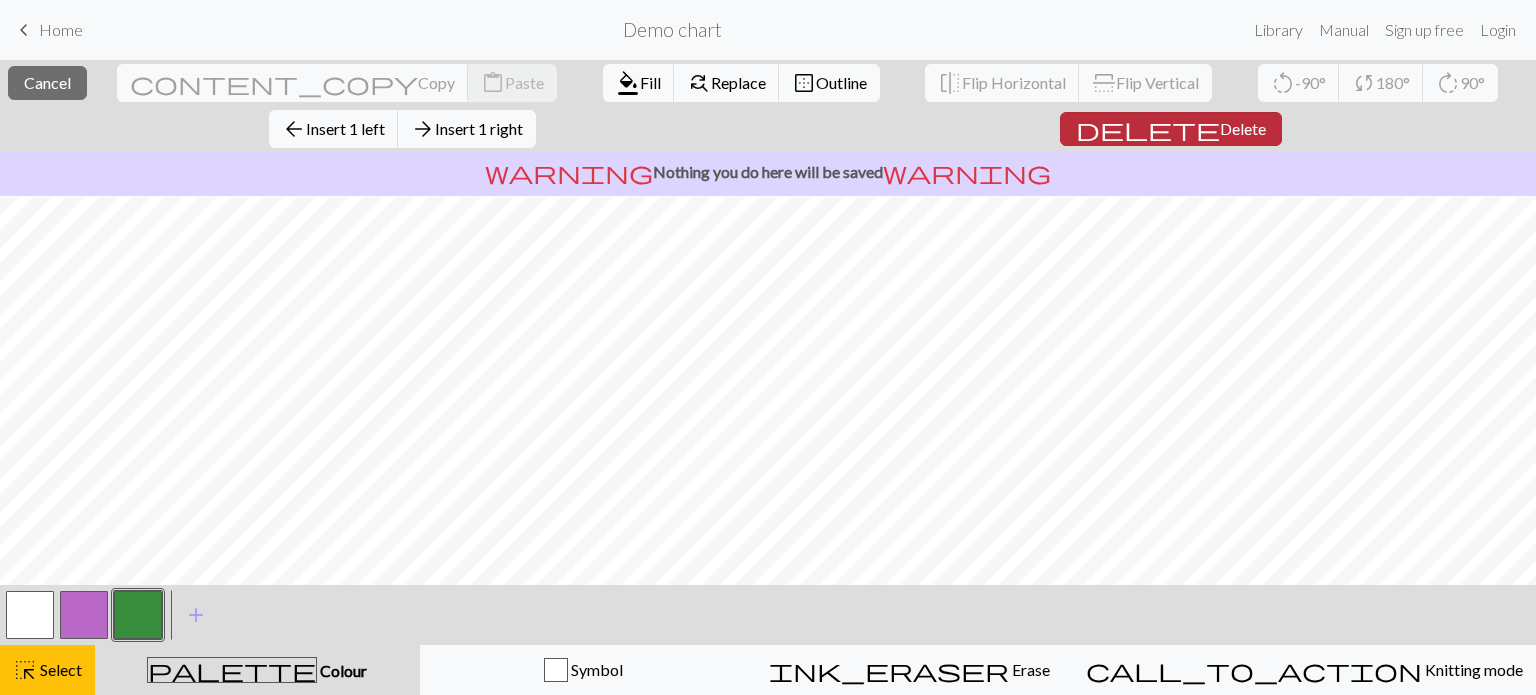 click on "Delete" at bounding box center (1243, 128) 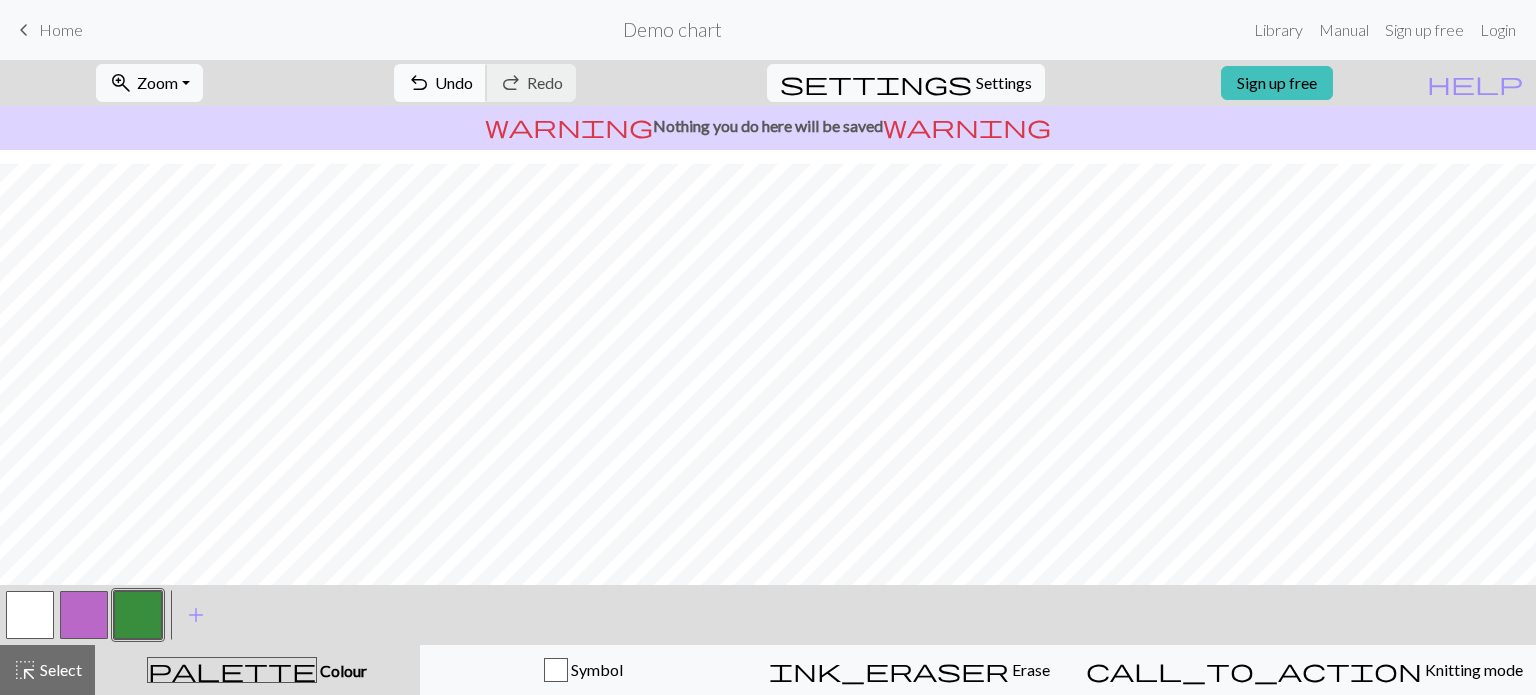 click on "Undo" at bounding box center (454, 82) 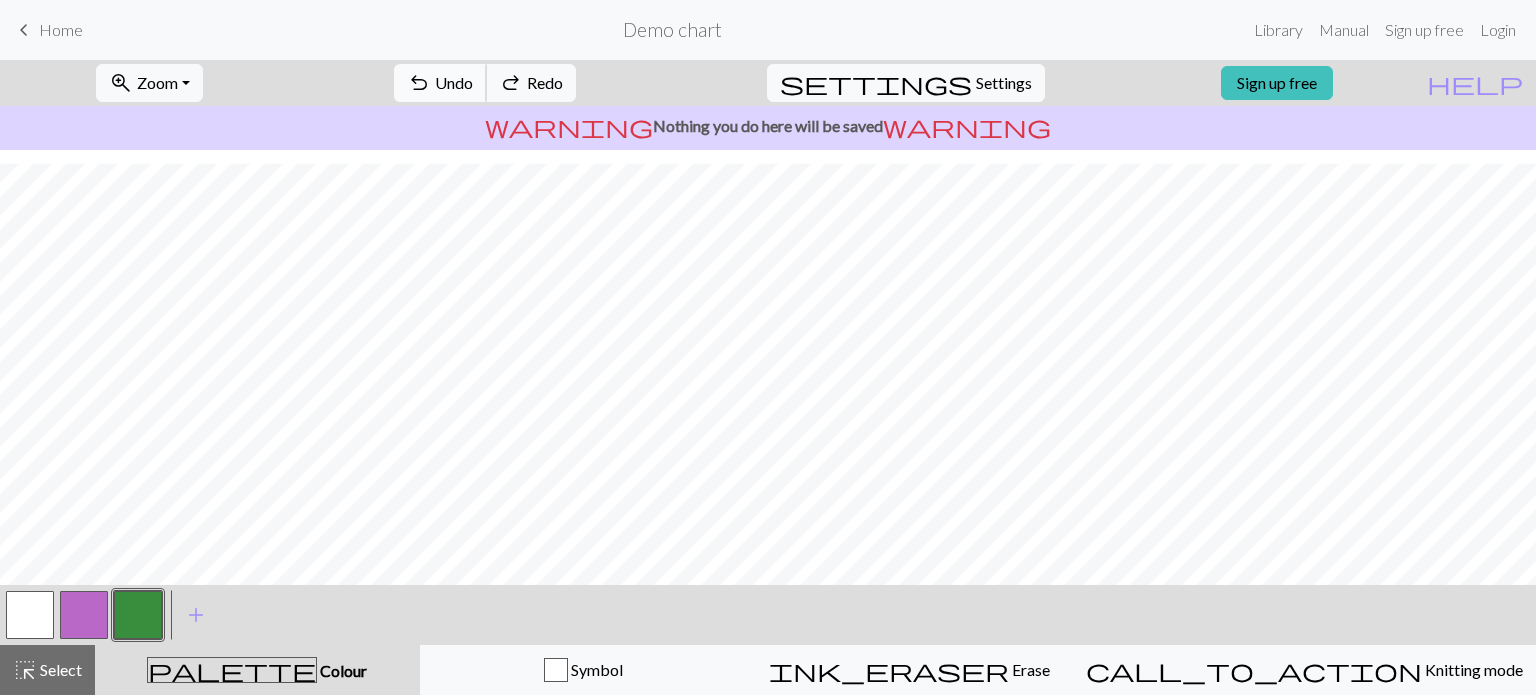 click on "Undo" at bounding box center [454, 82] 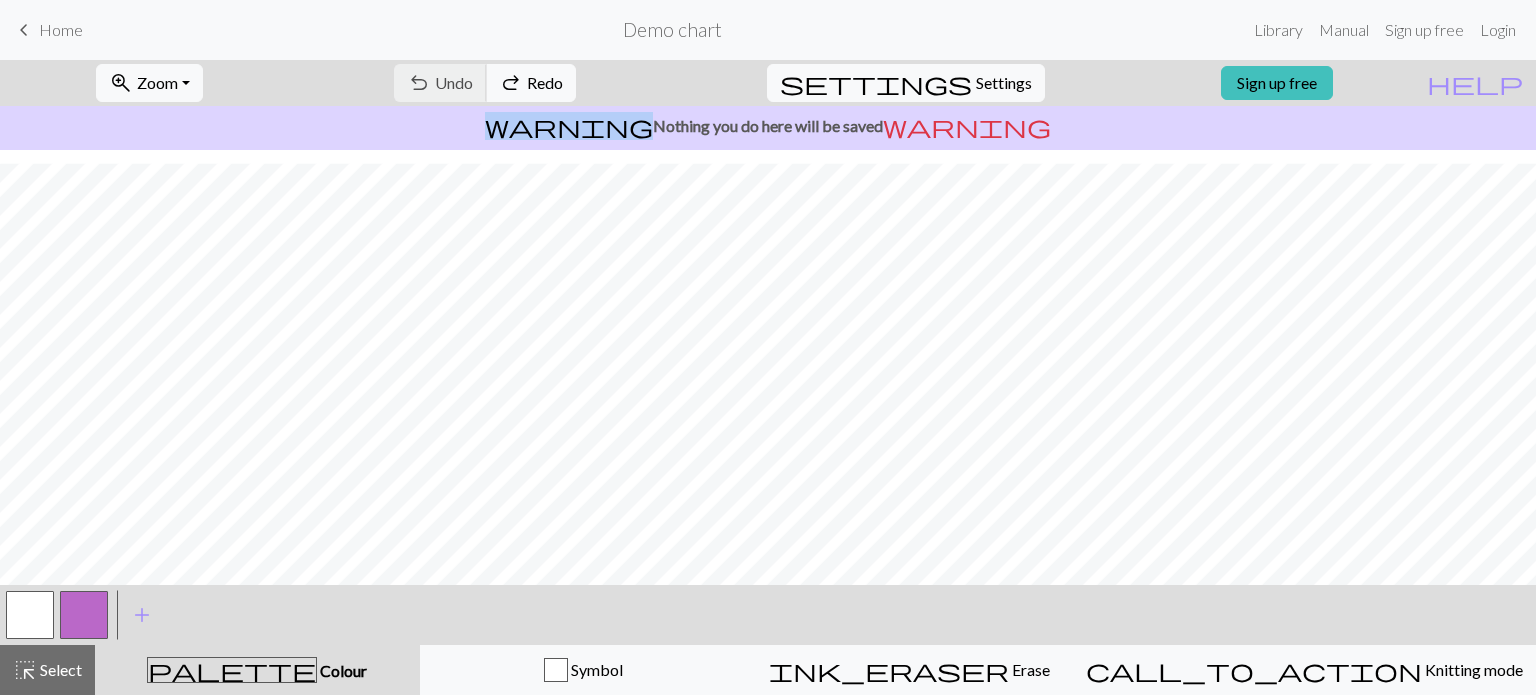 click on "undo Undo Undo redo Redo Redo" at bounding box center [485, 83] 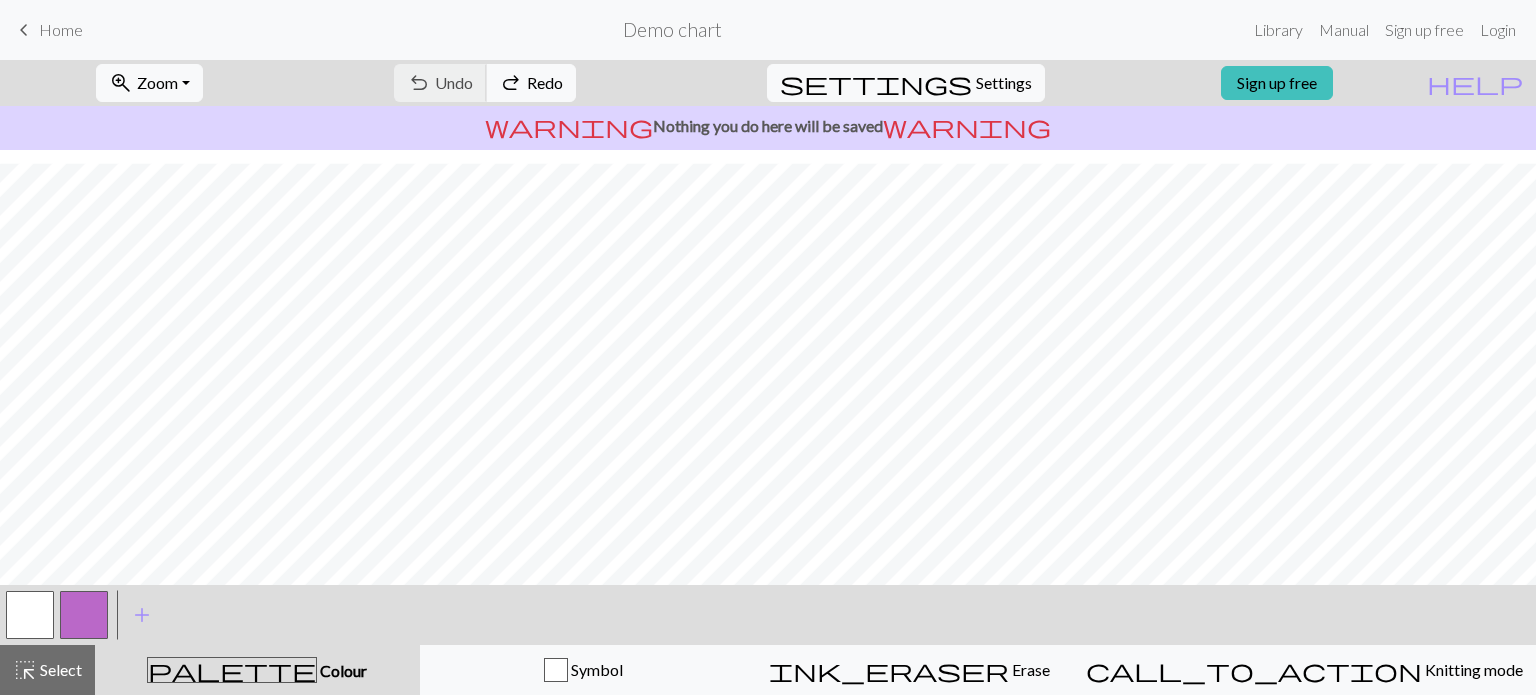 click on "undo Undo Undo redo Redo Redo" at bounding box center [485, 83] 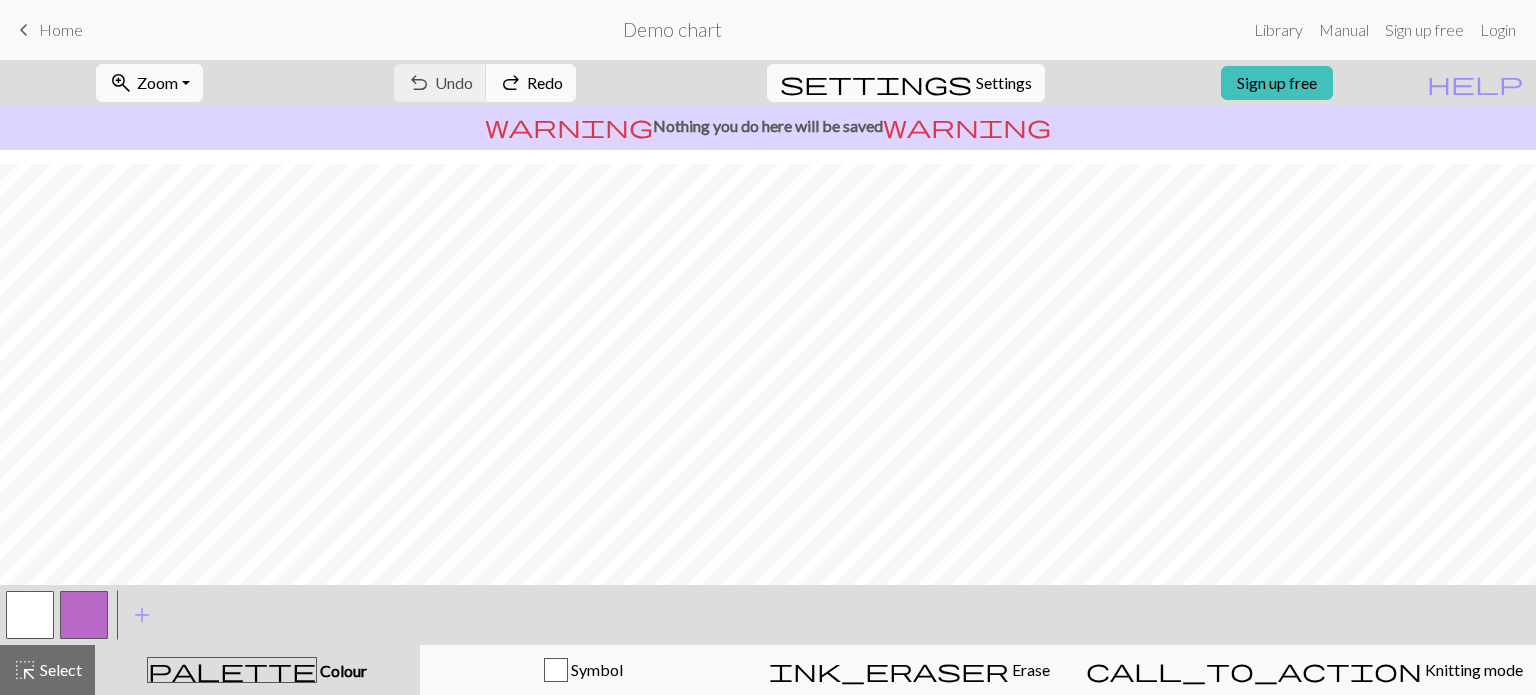 click on "Settings" at bounding box center (1004, 83) 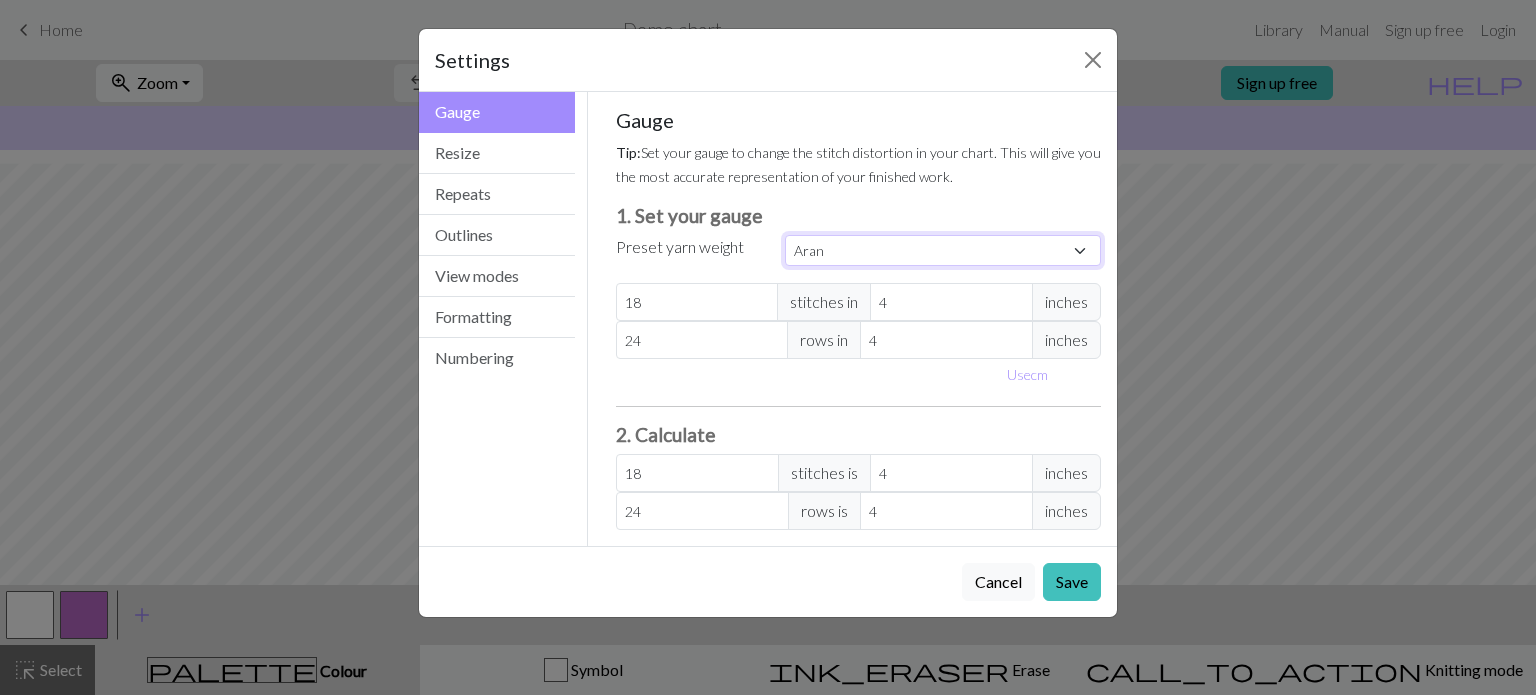 drag, startPoint x: 1012, startPoint y: 263, endPoint x: 952, endPoint y: 239, distance: 64.62198 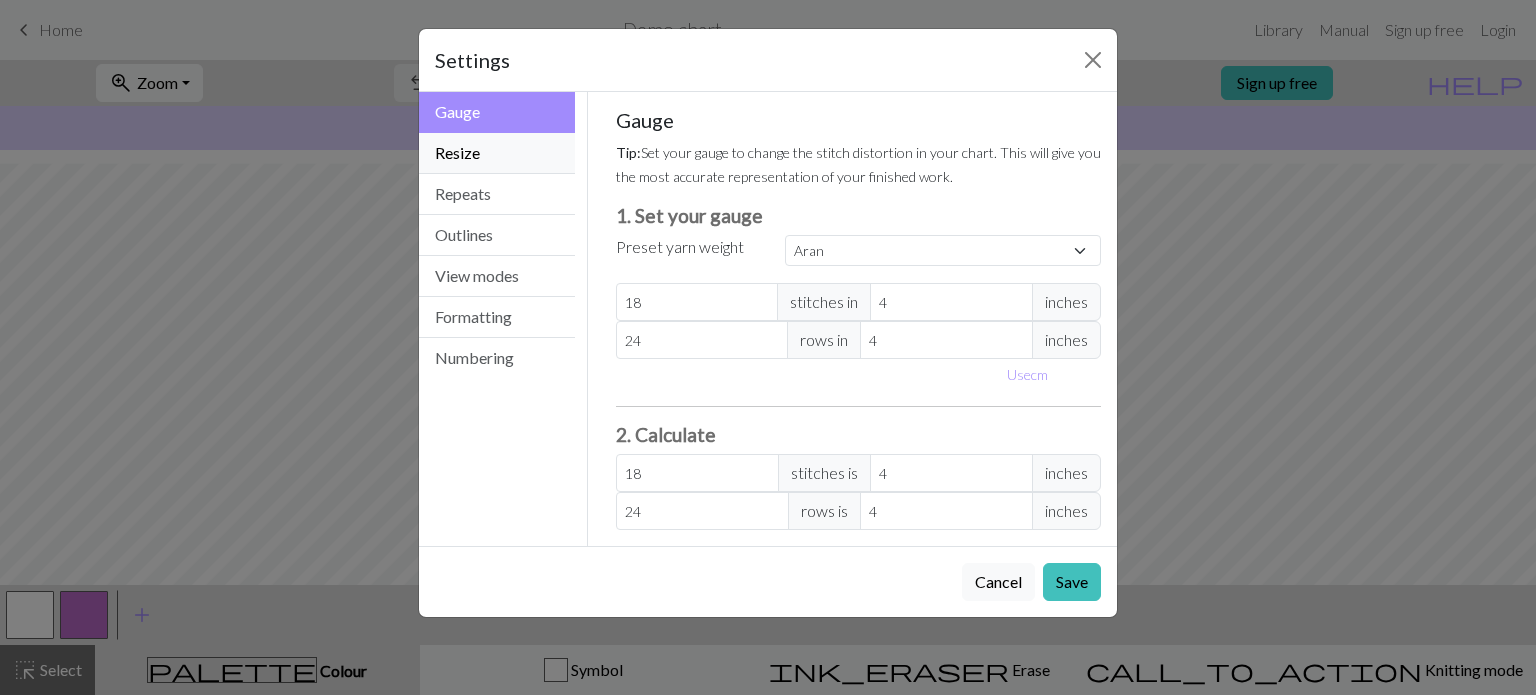 click on "Resize" at bounding box center (497, 153) 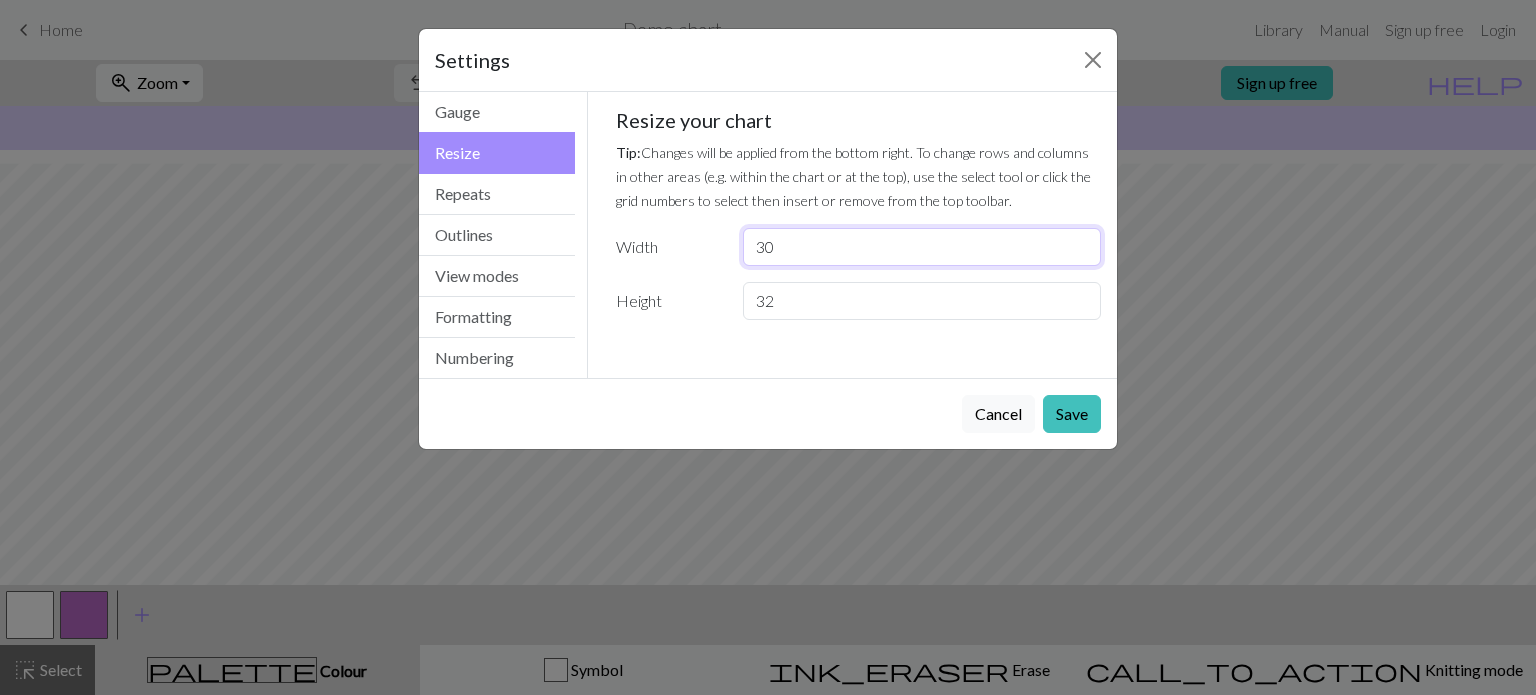 drag, startPoint x: 847, startPoint y: 257, endPoint x: 719, endPoint y: 270, distance: 128.65846 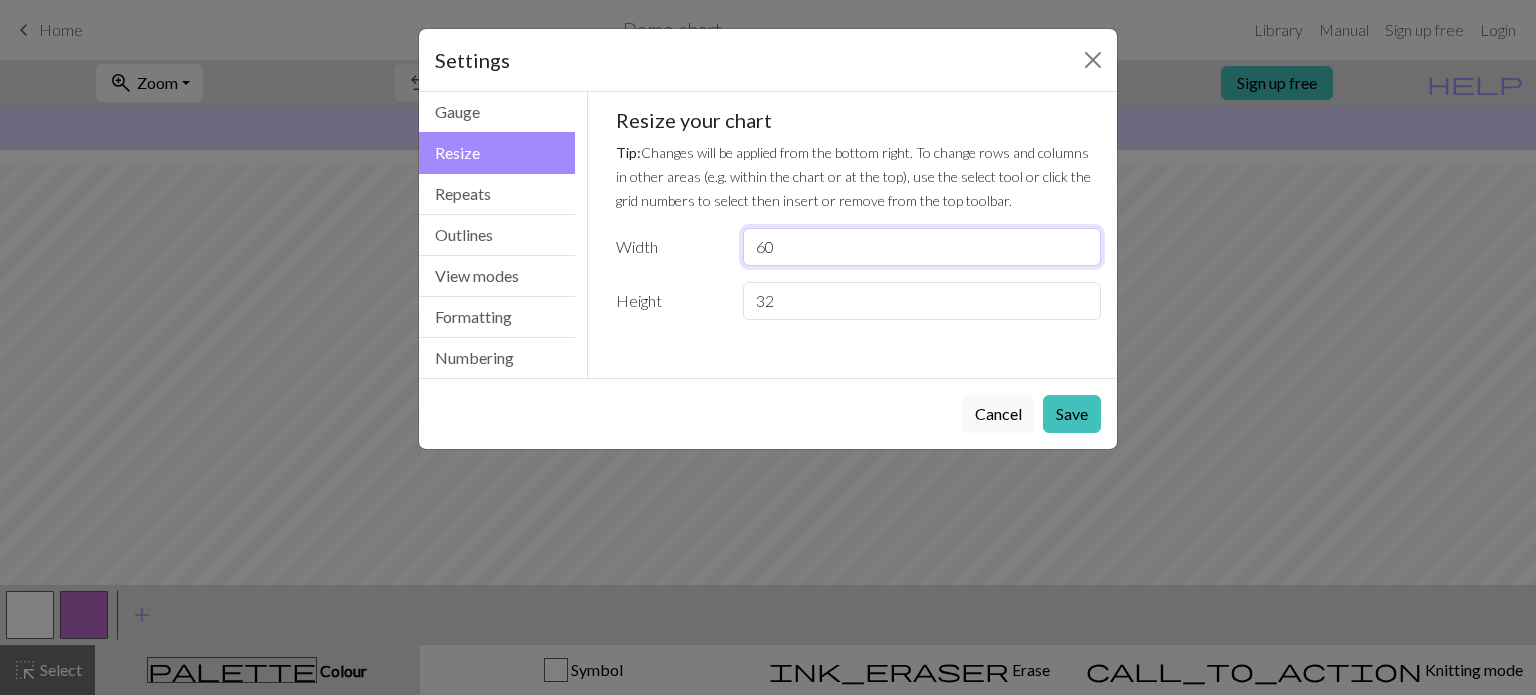 type on "60" 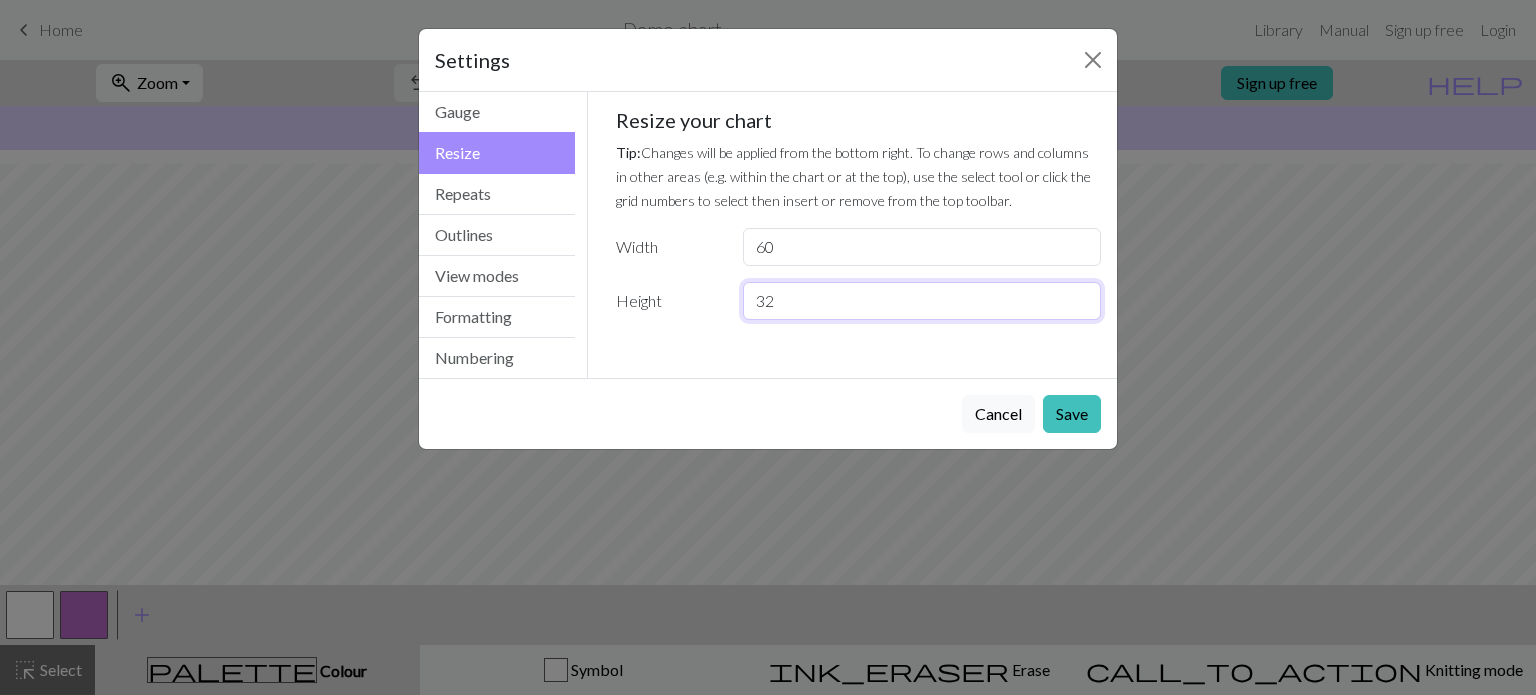 click on "32" at bounding box center (922, 301) 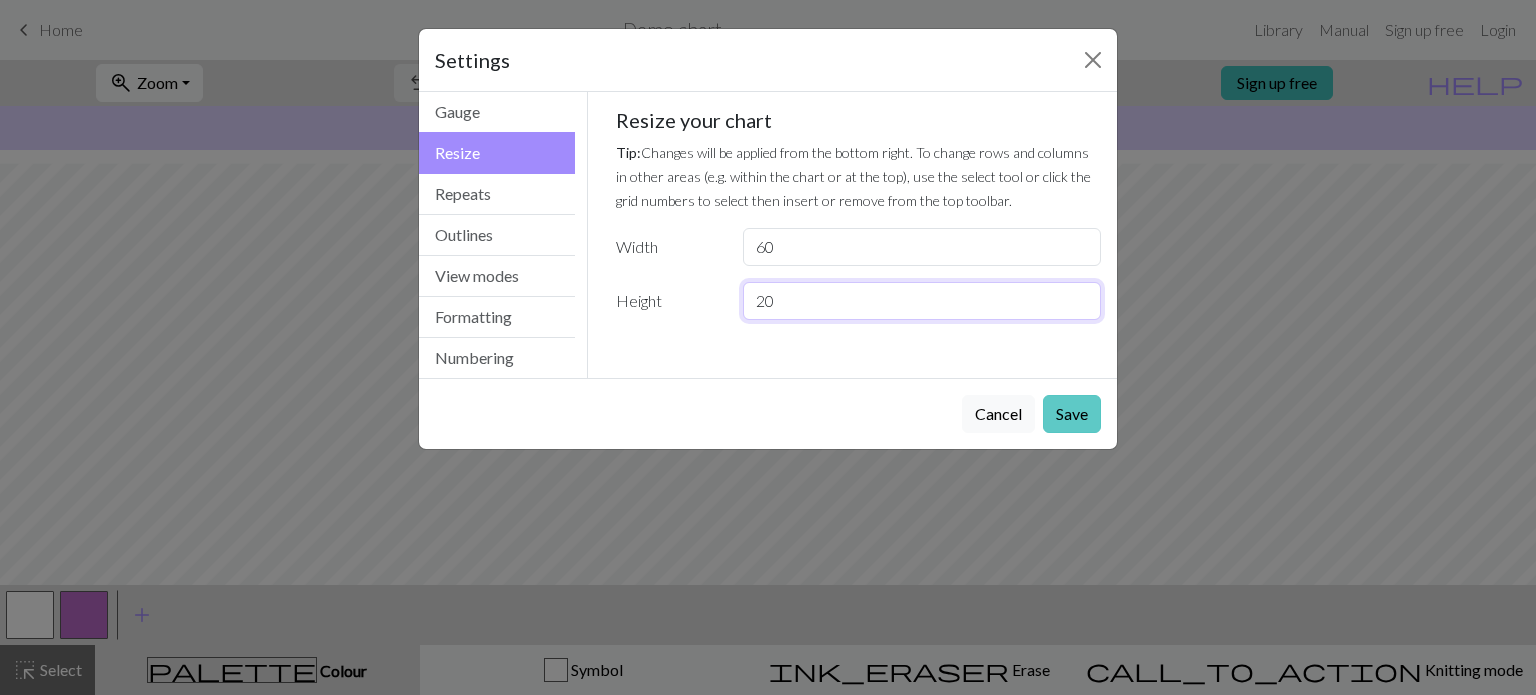 type on "20" 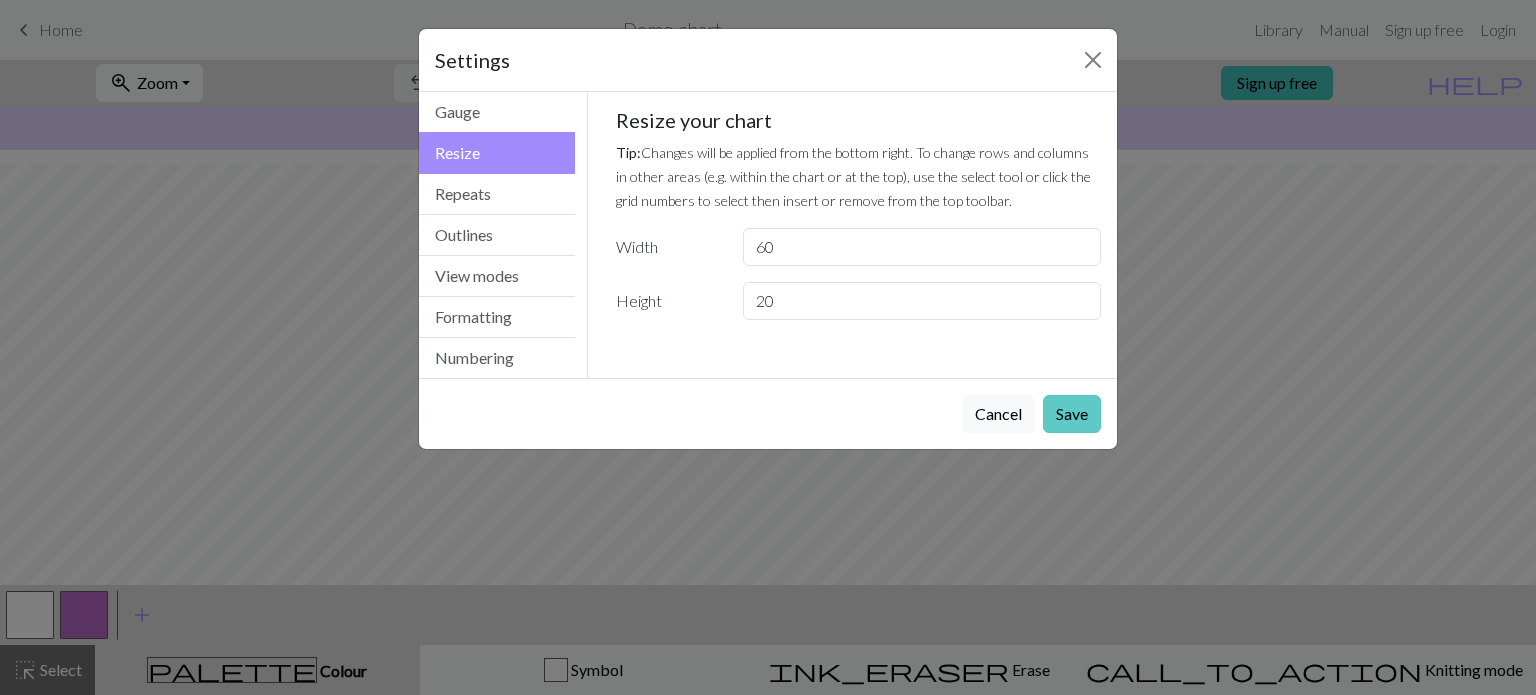 click on "Save" at bounding box center (1072, 414) 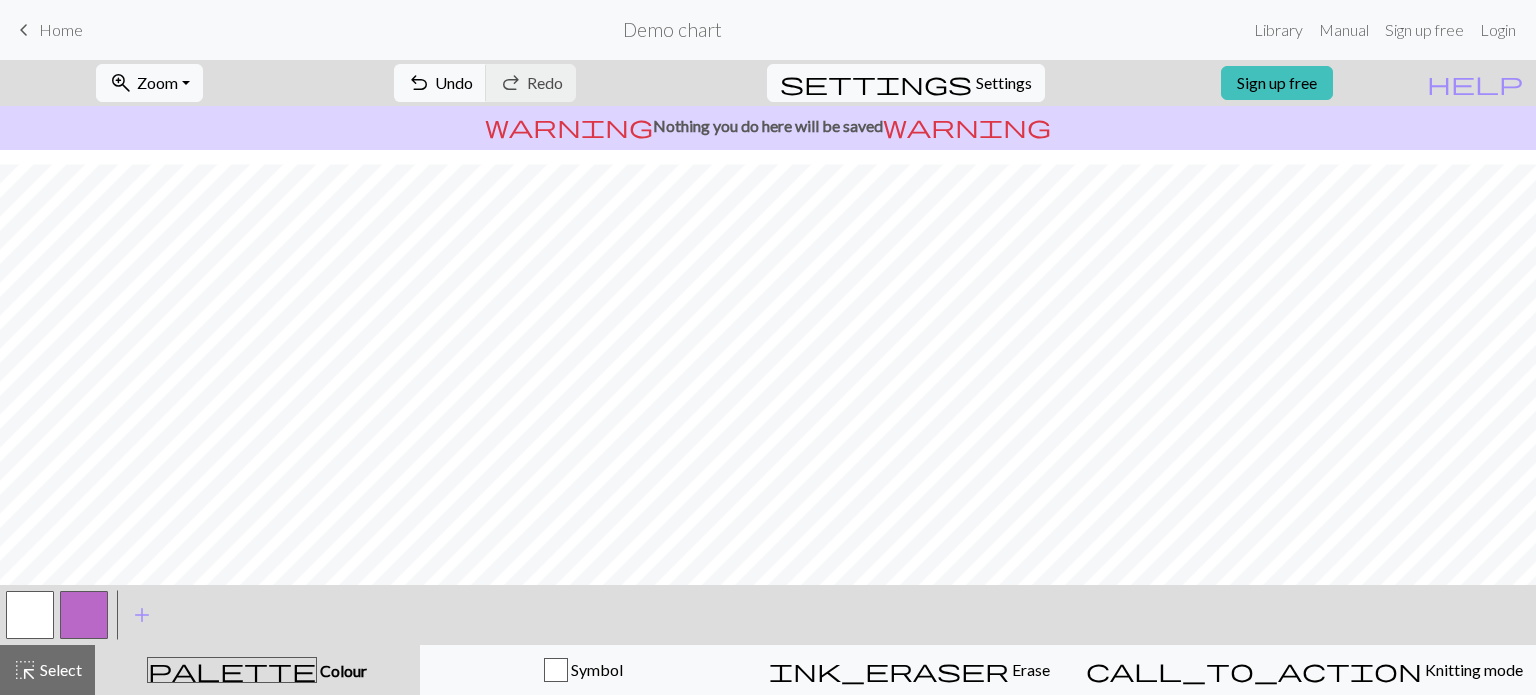 scroll, scrollTop: 69, scrollLeft: 0, axis: vertical 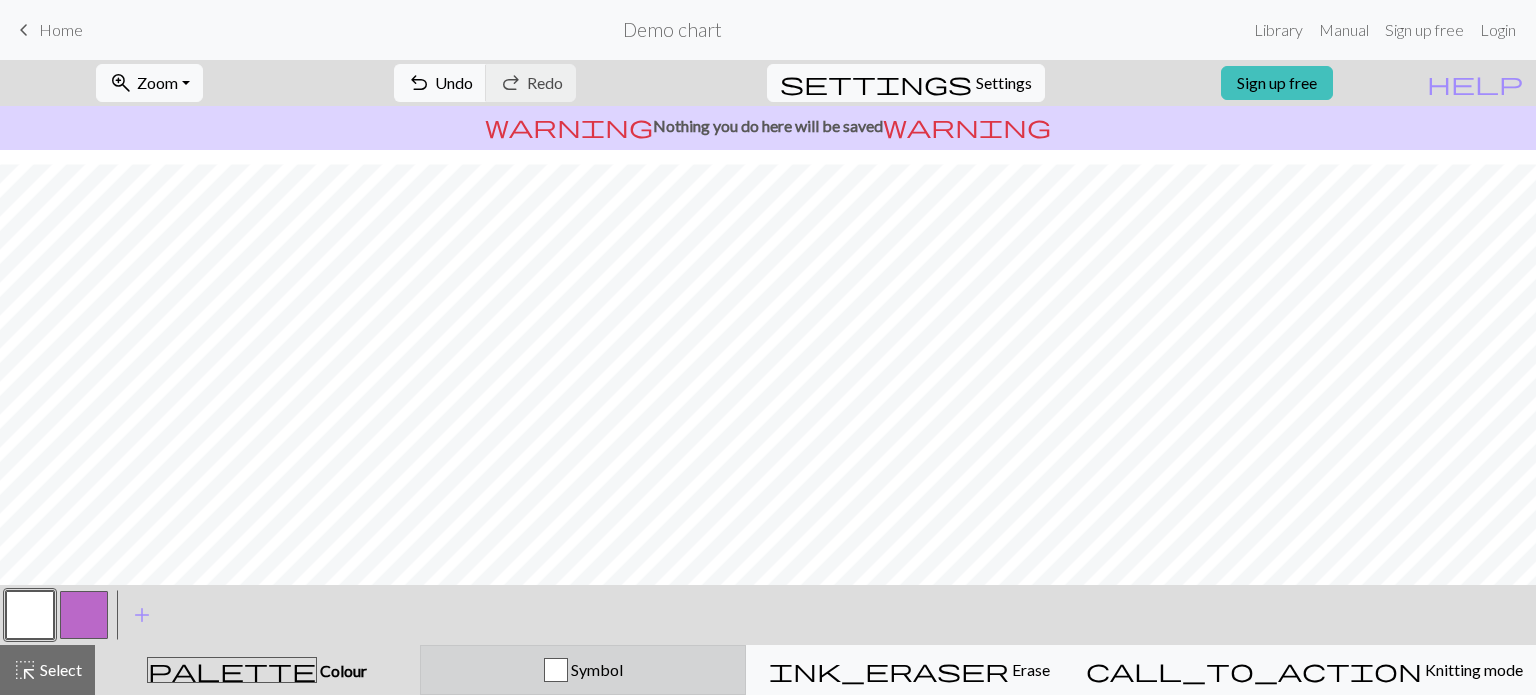 click at bounding box center (556, 670) 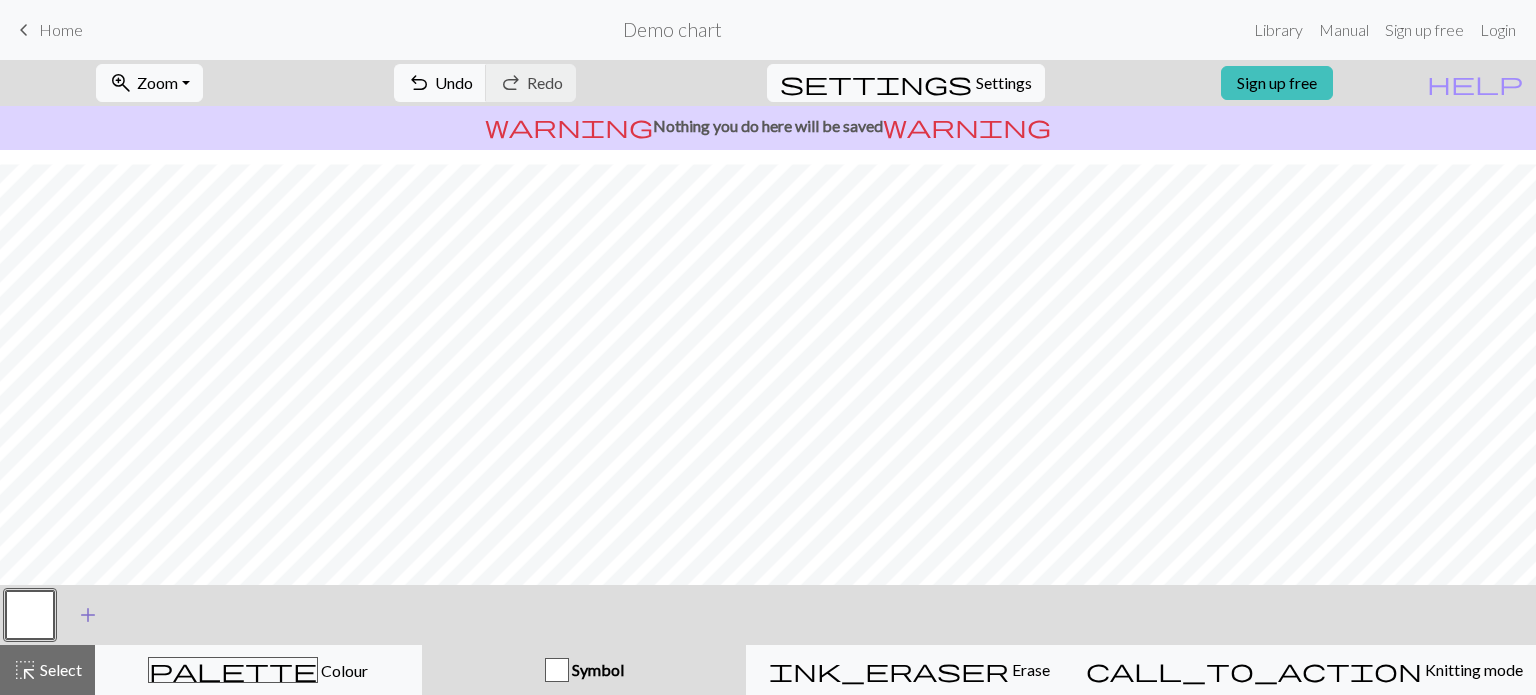click on "add" at bounding box center (88, 615) 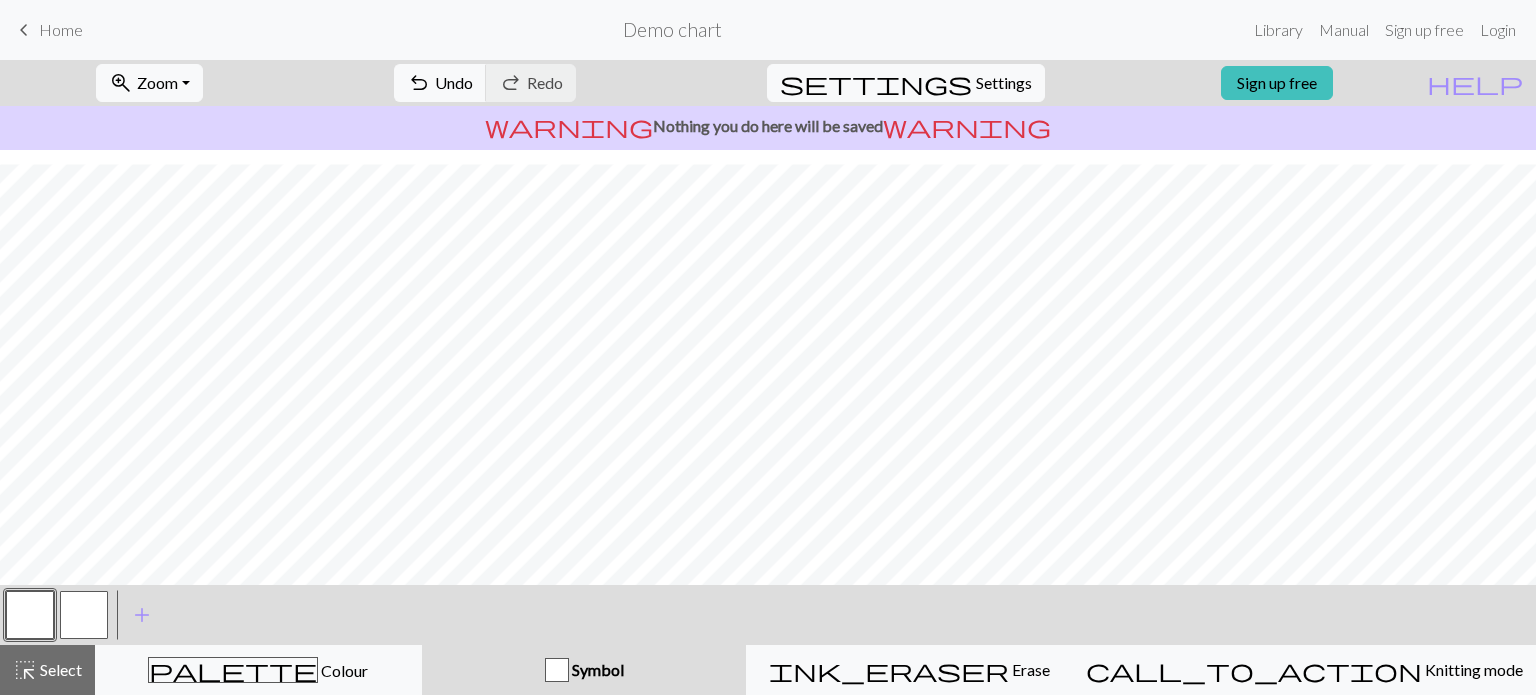 click at bounding box center [30, 615] 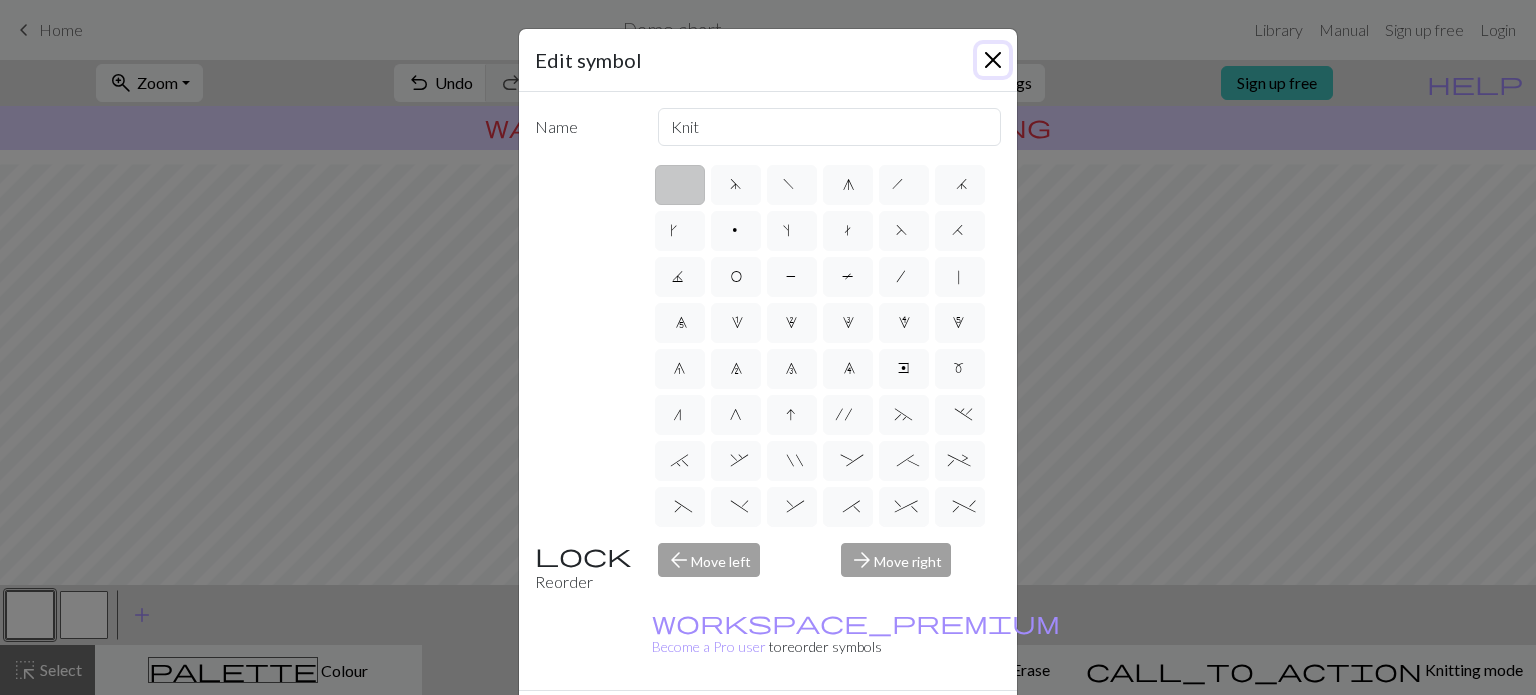 click at bounding box center [993, 60] 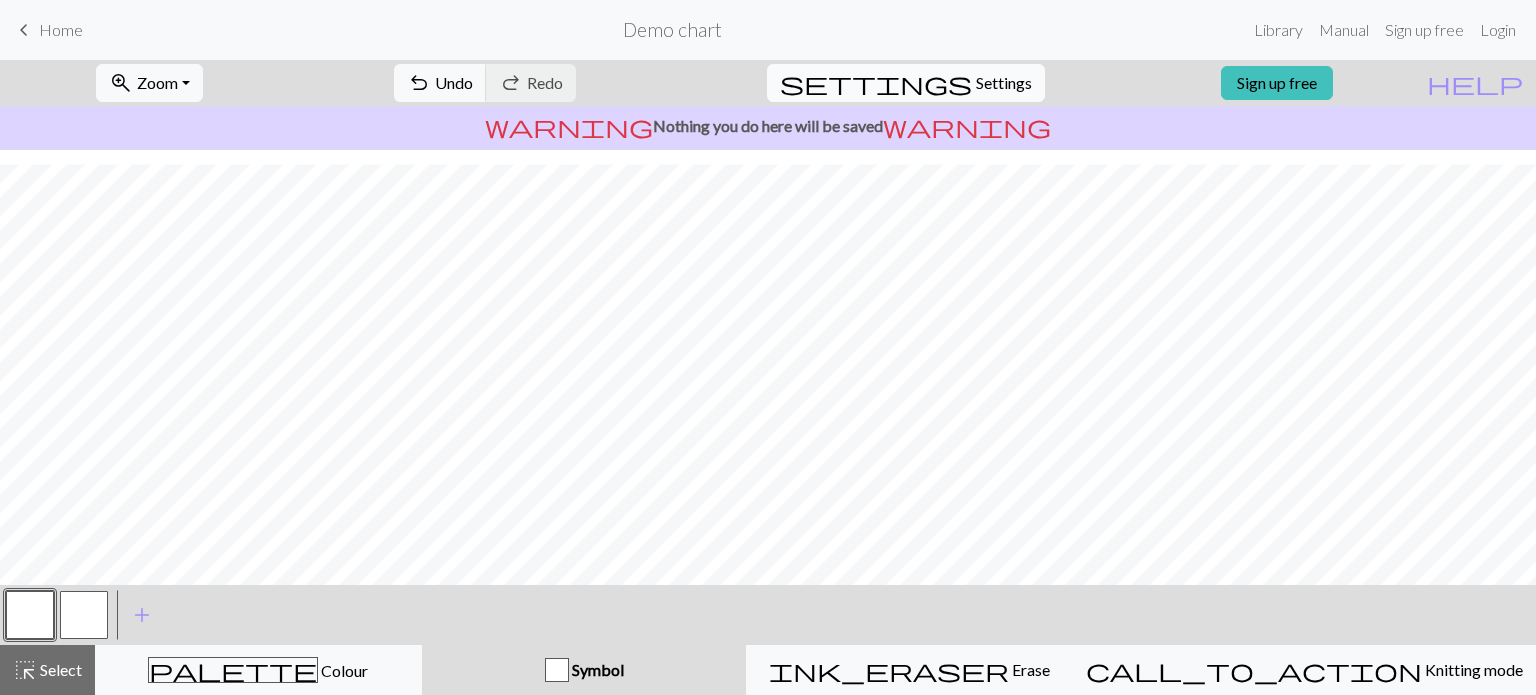 click on "Settings" at bounding box center (1004, 83) 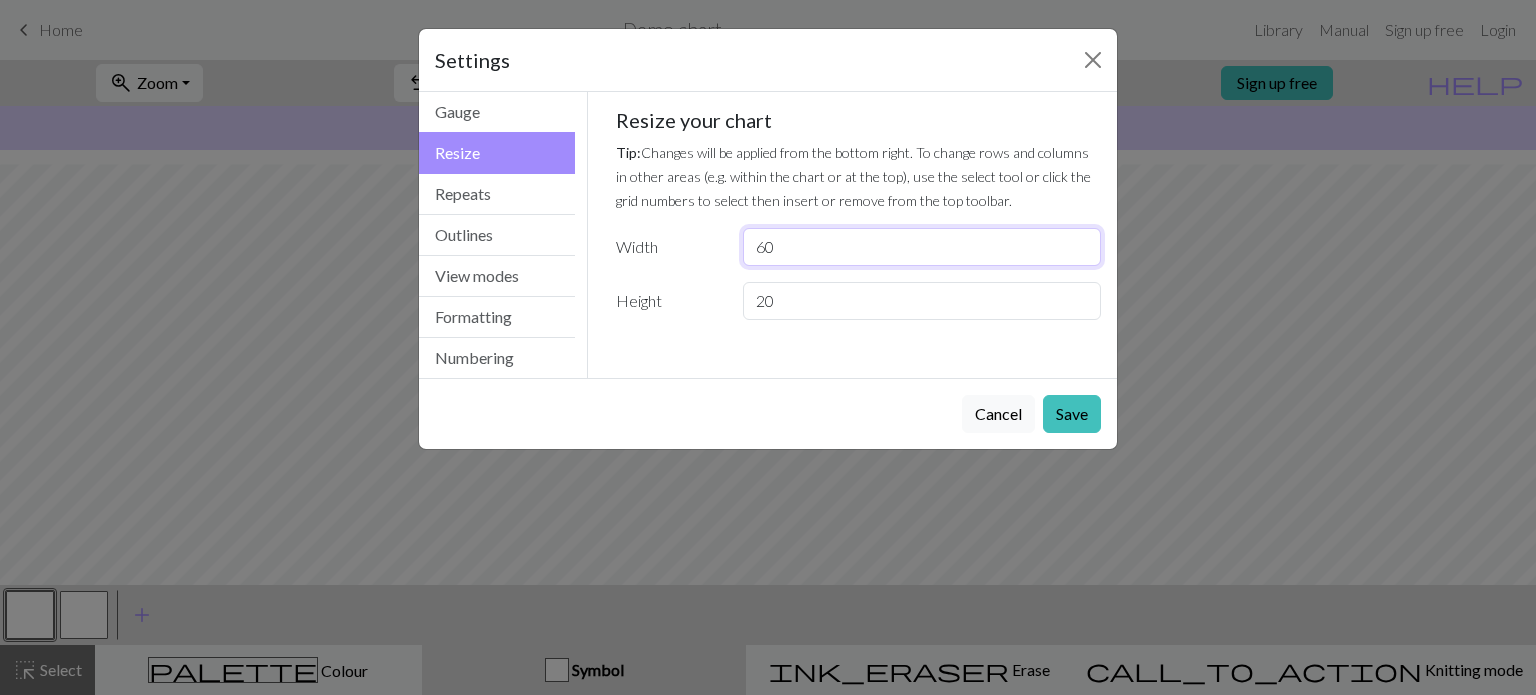 click on "60" at bounding box center (922, 247) 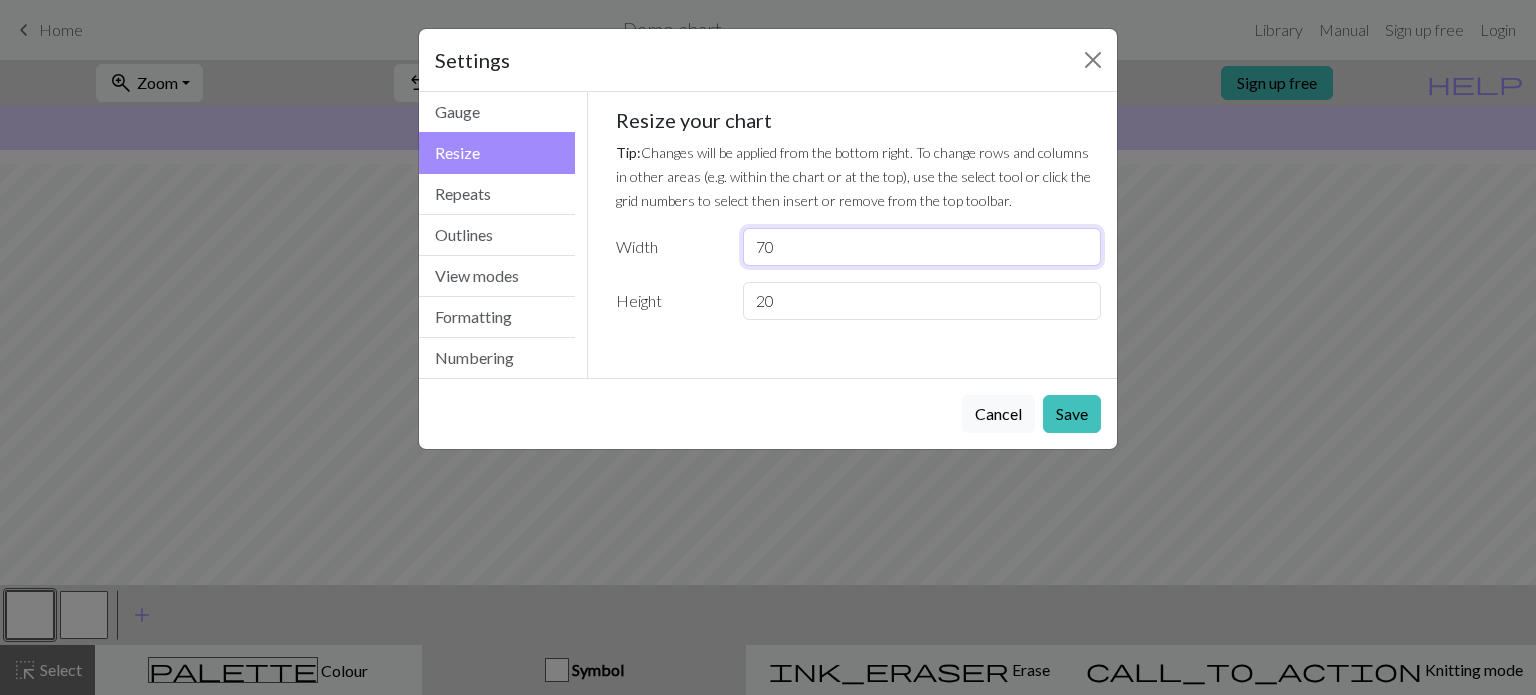 type on "70" 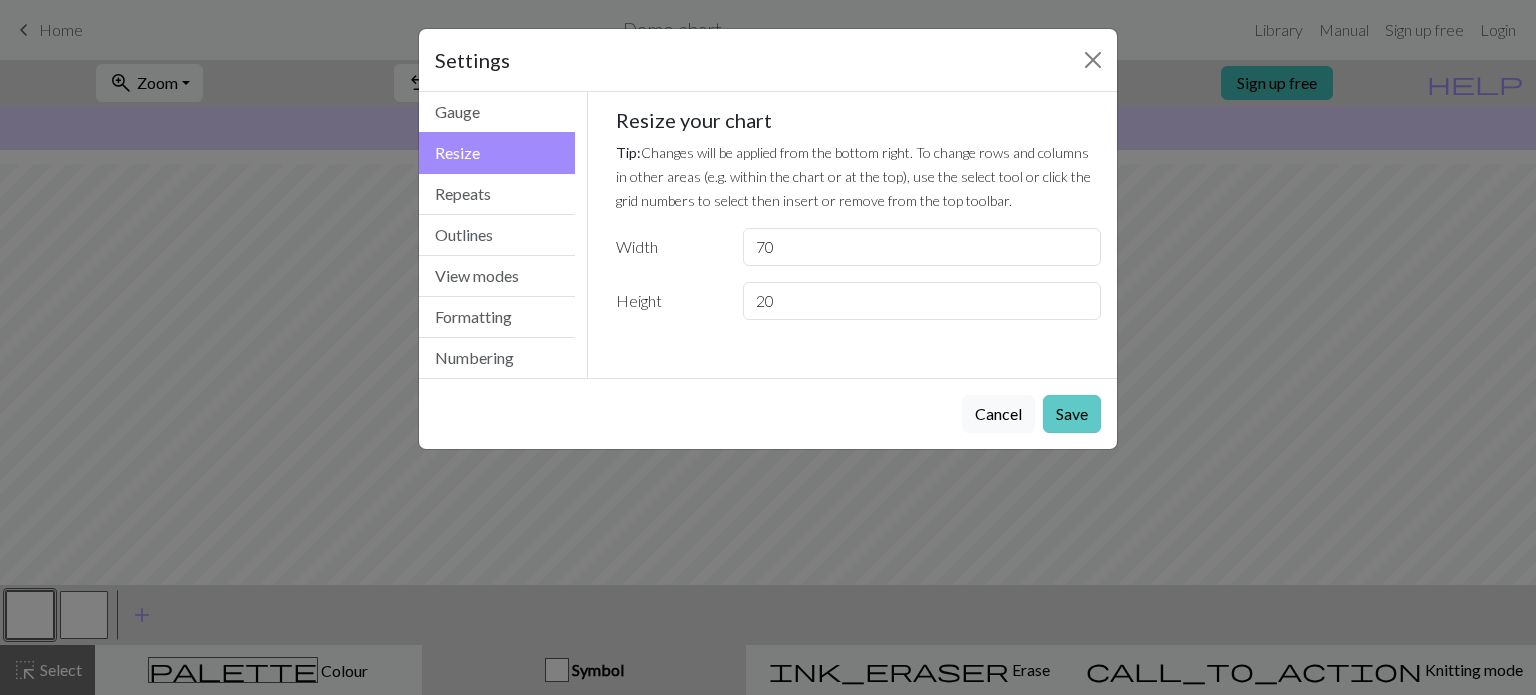 click on "Save" at bounding box center [1072, 414] 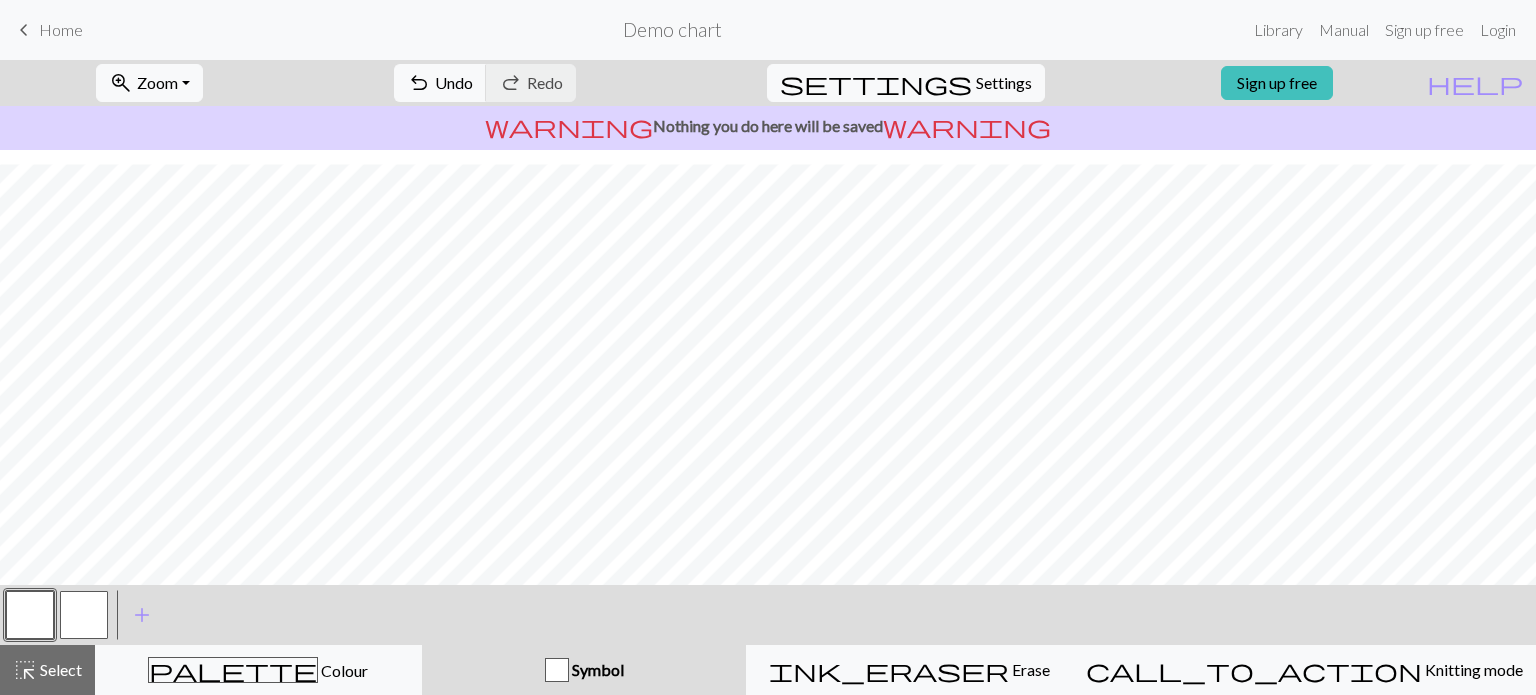 click at bounding box center [30, 615] 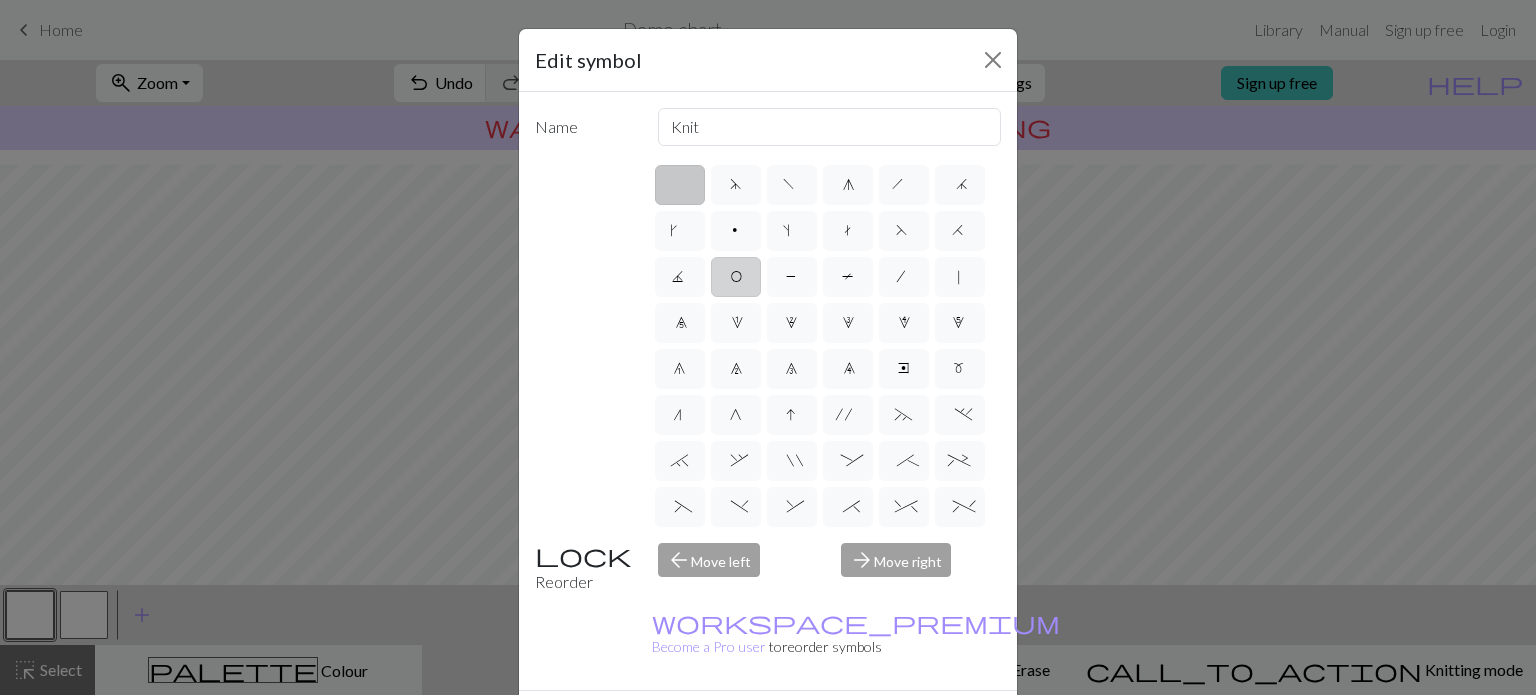 click on "O" at bounding box center (736, 277) 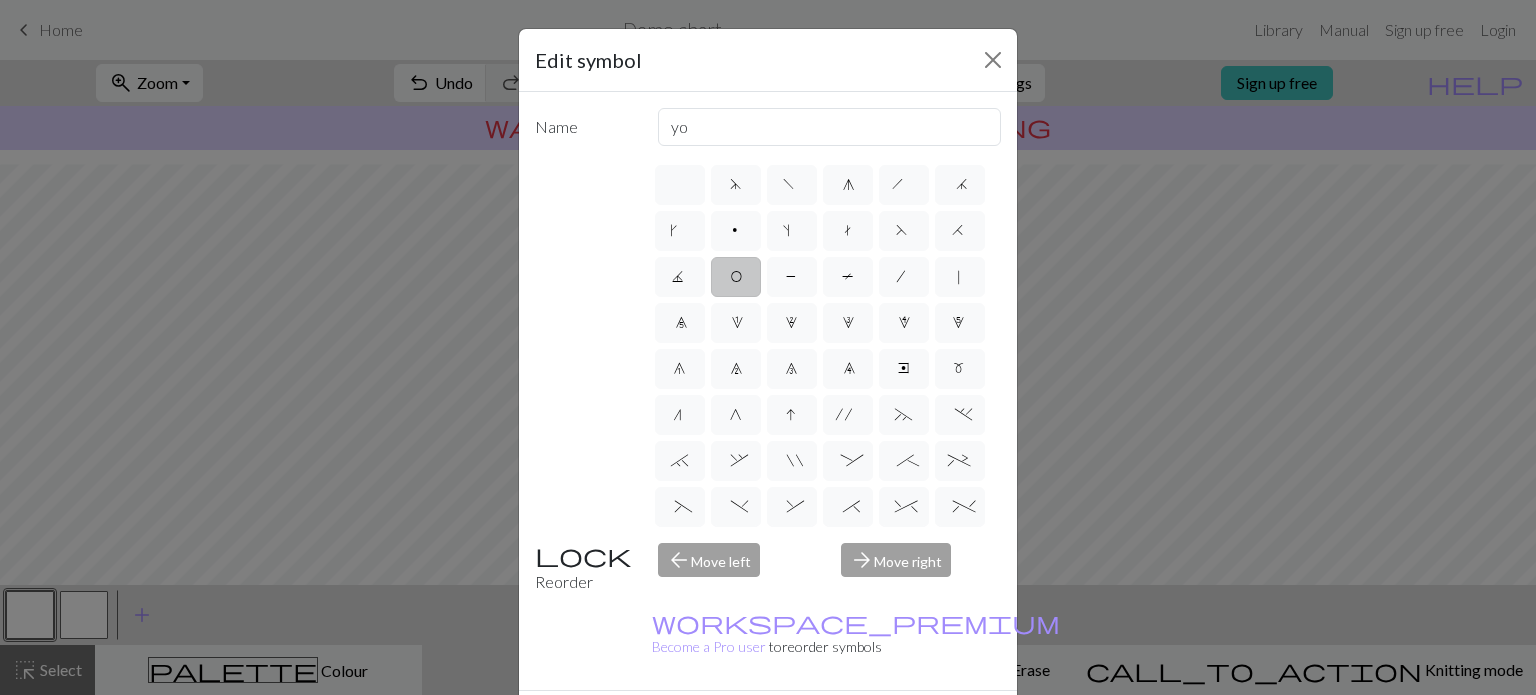 click on "Done" at bounding box center (888, 726) 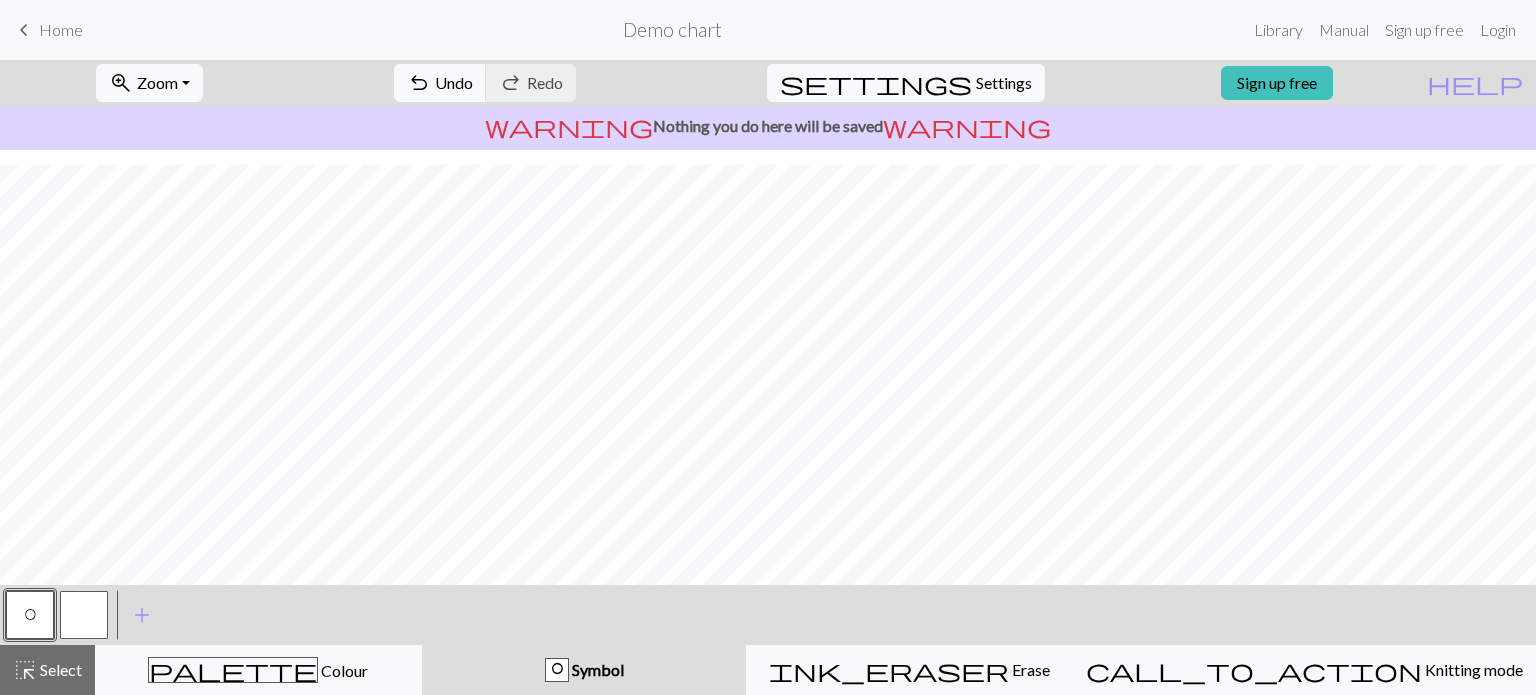 click at bounding box center (84, 615) 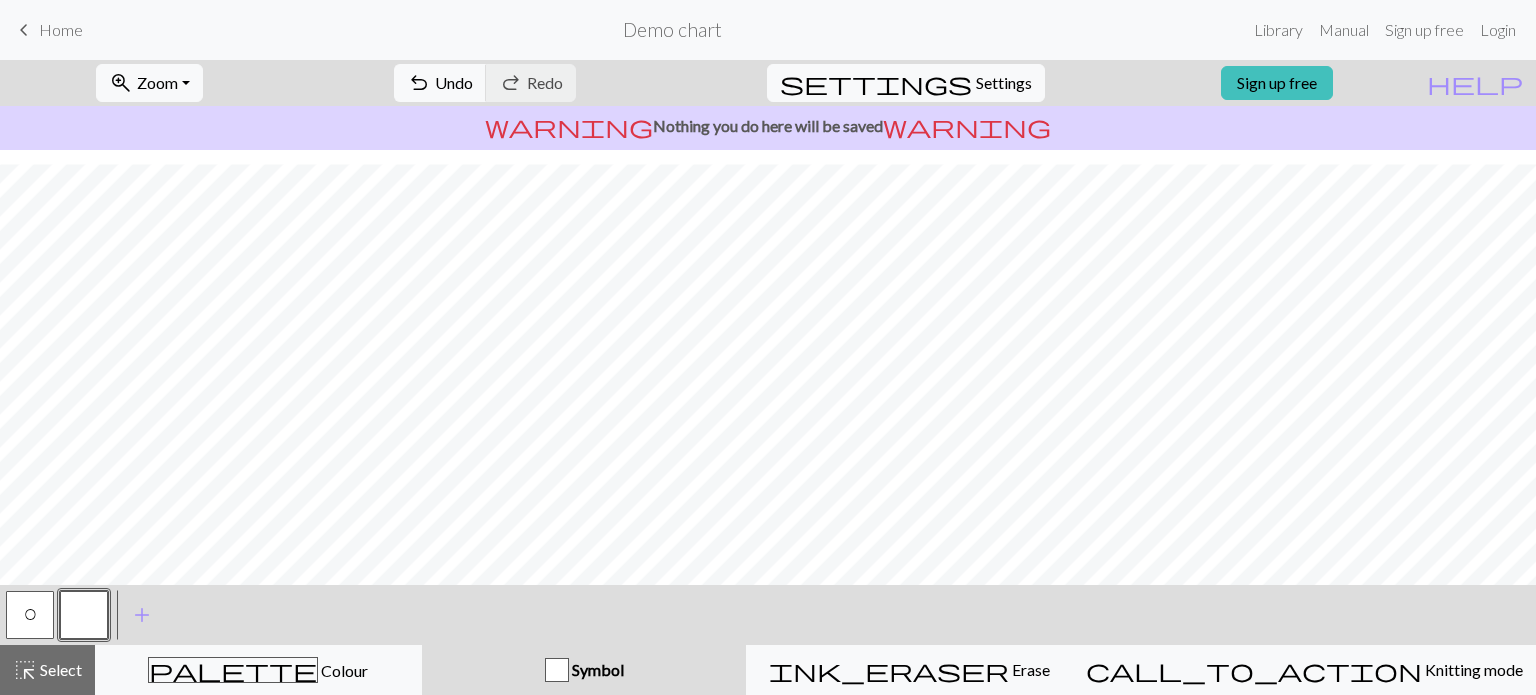 click on "O" at bounding box center (30, 615) 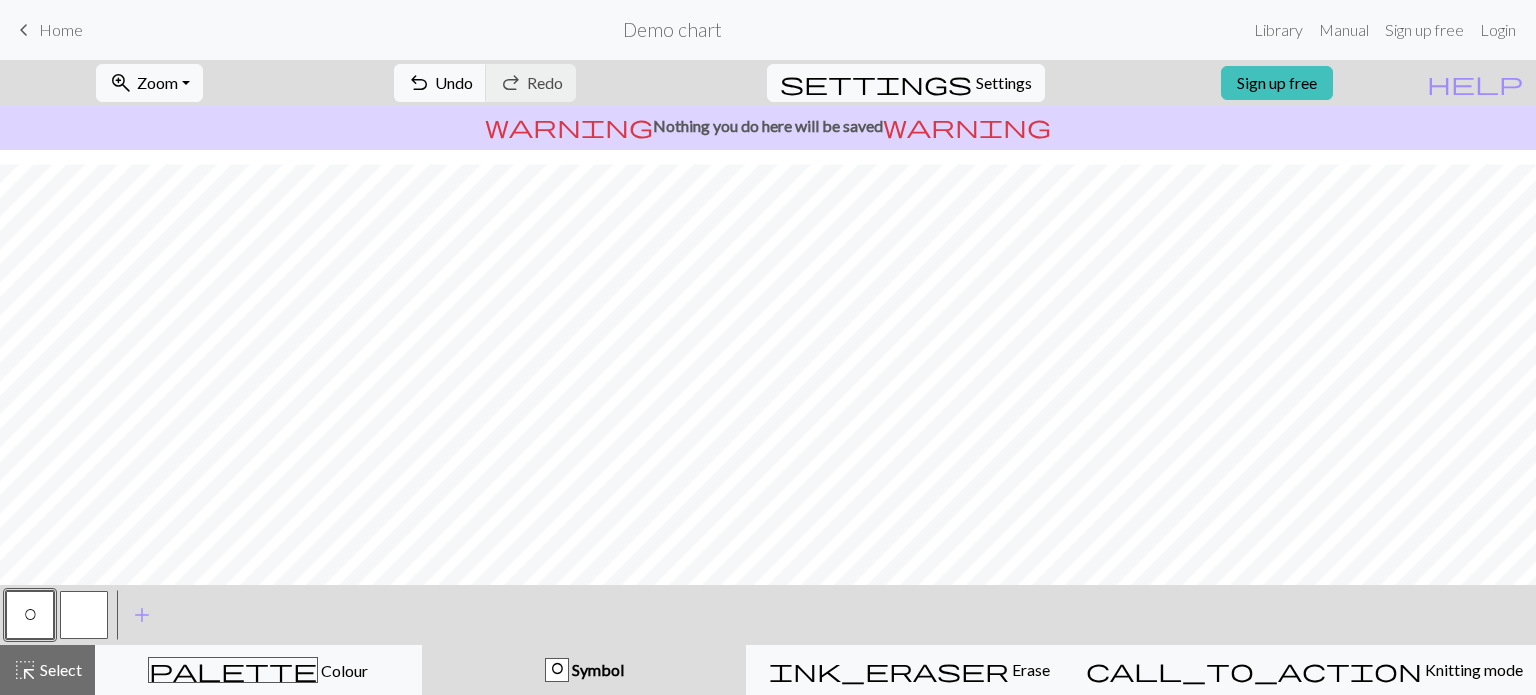 click at bounding box center [84, 615] 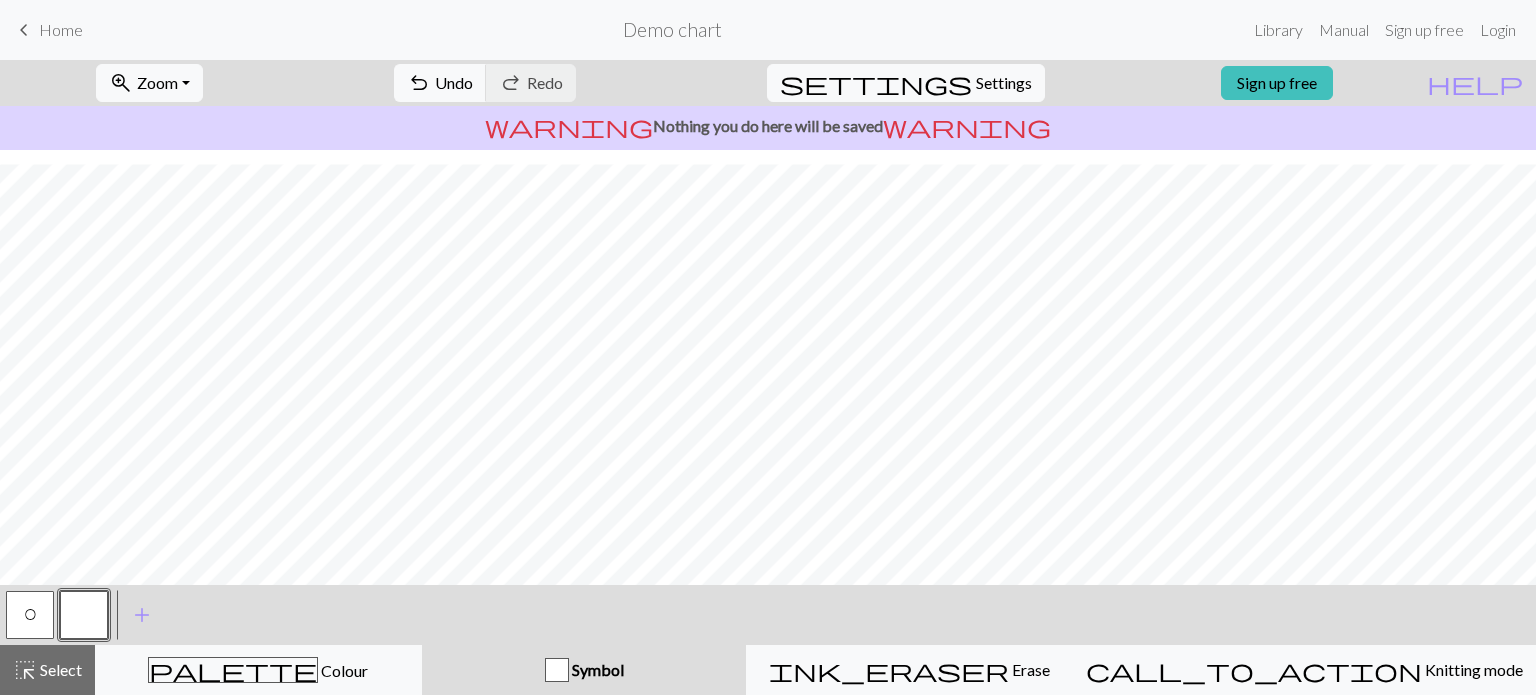 click on "O" at bounding box center (30, 615) 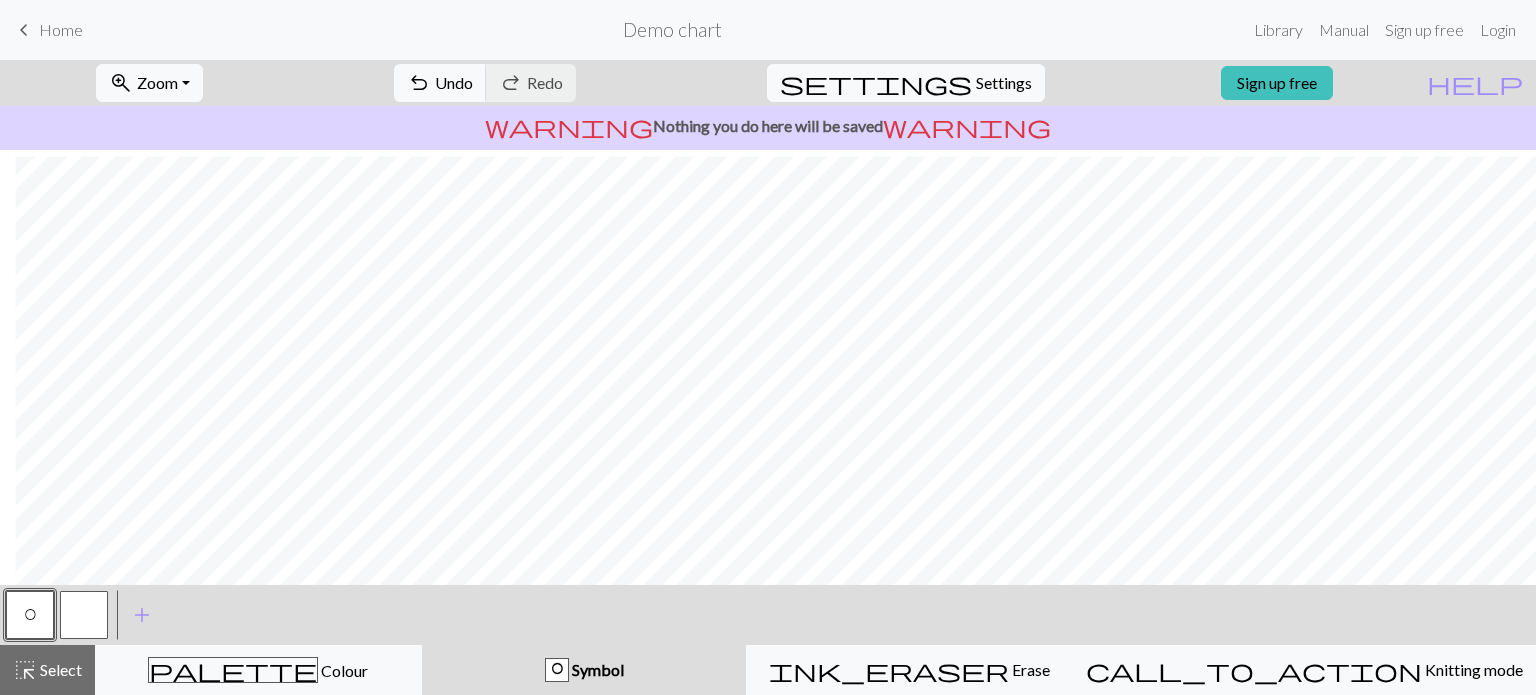scroll, scrollTop: 64, scrollLeft: 449, axis: both 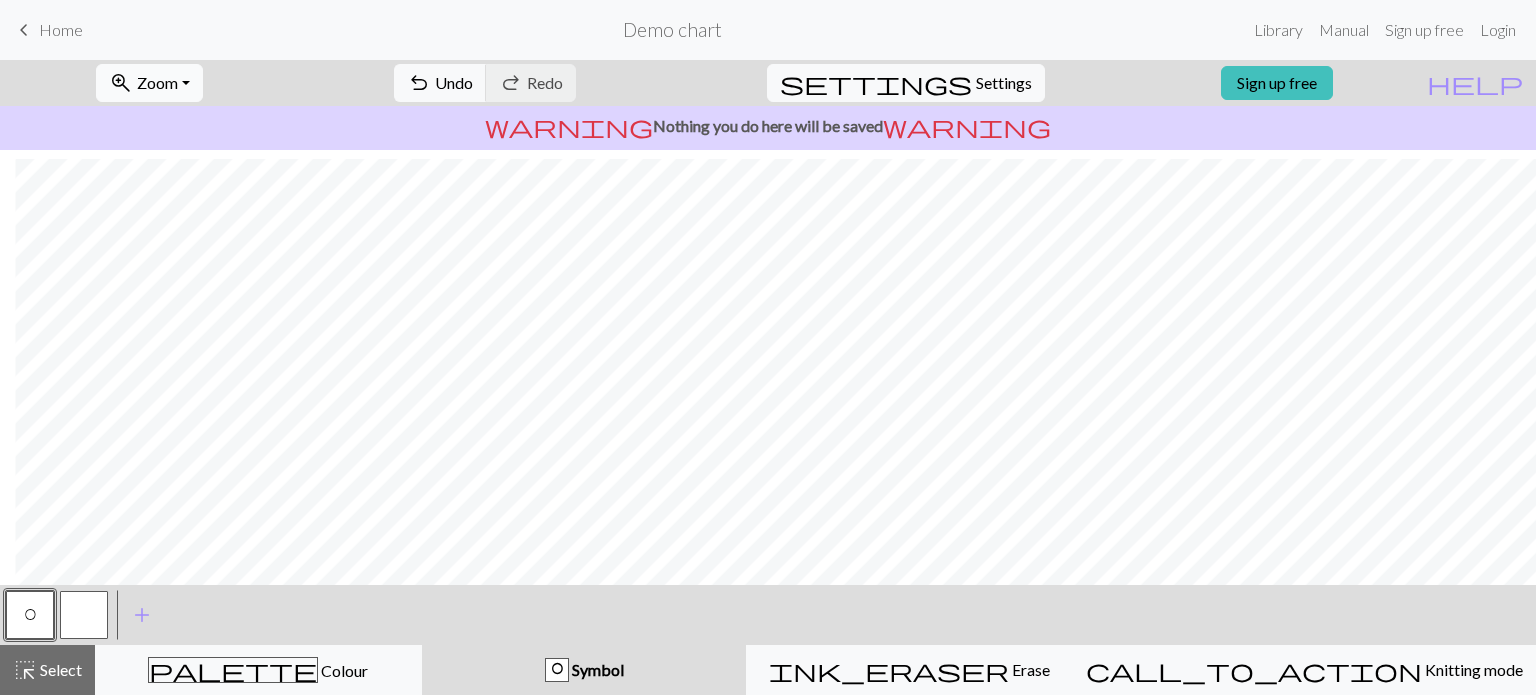 click on "zoom_in Zoom Zoom" at bounding box center (149, 83) 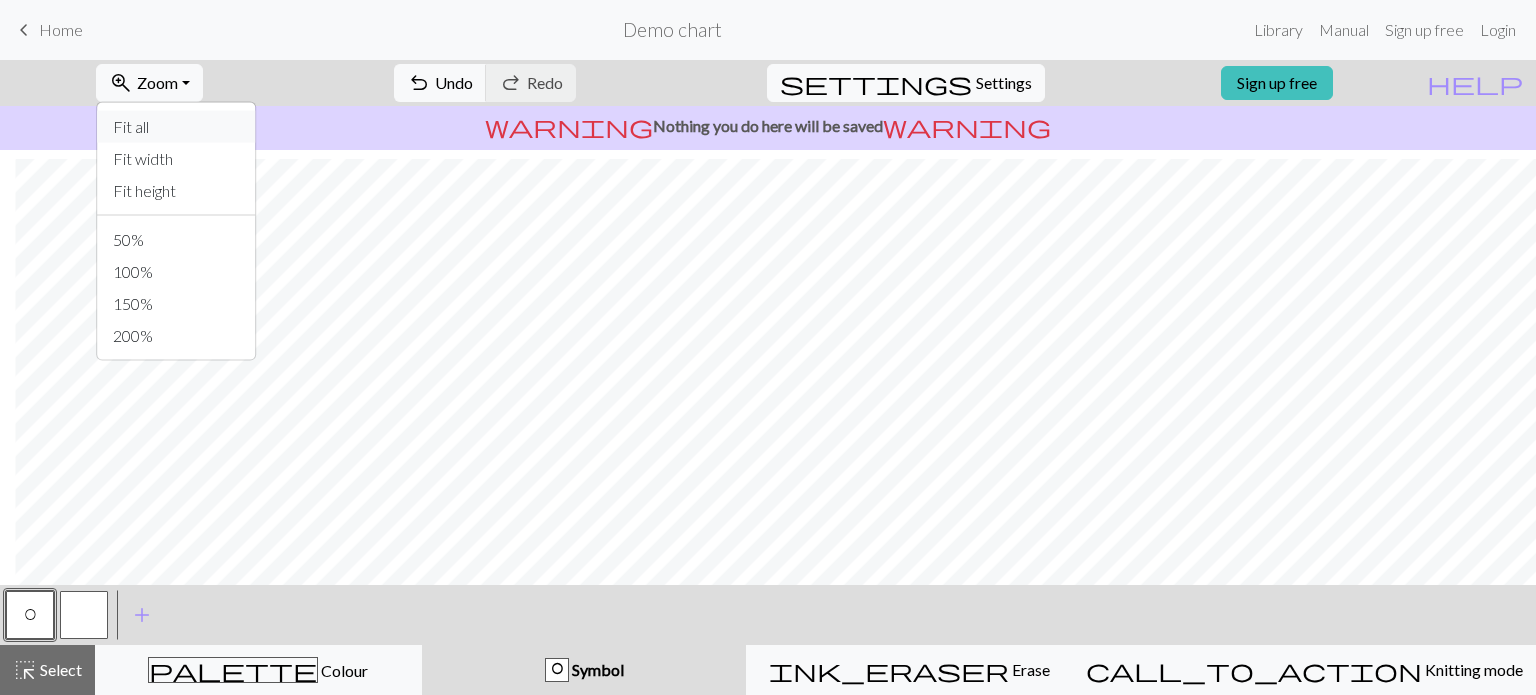 click on "Fit all" at bounding box center [176, 127] 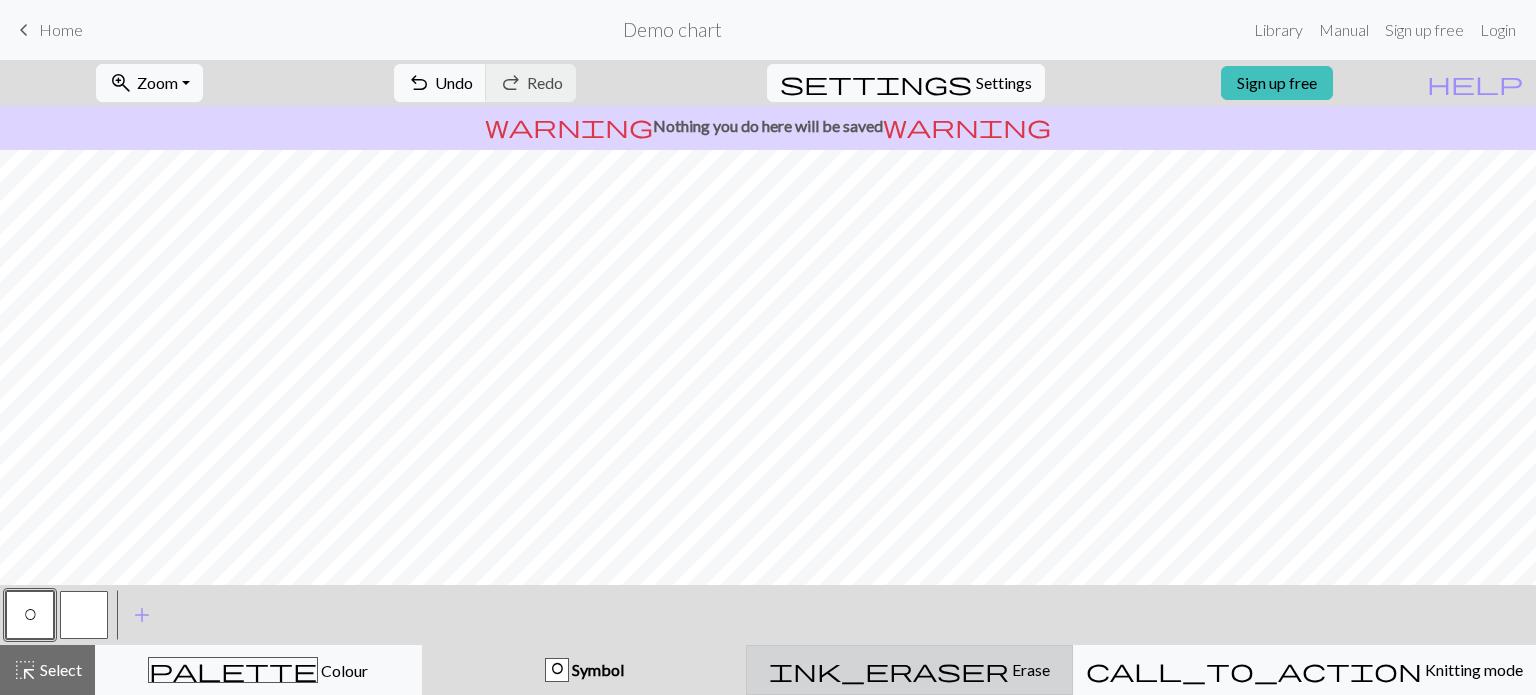click on "Erase" at bounding box center (1029, 669) 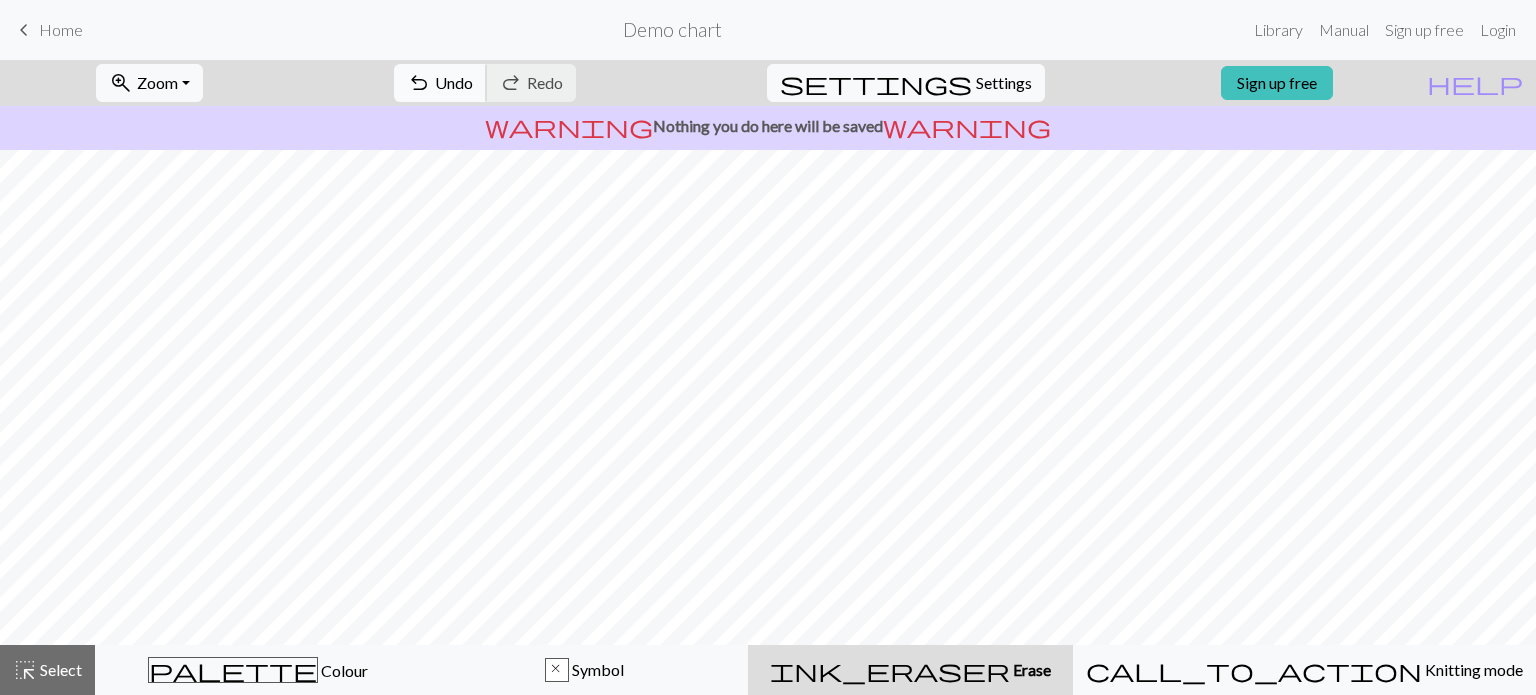 drag, startPoint x: 520, startPoint y: 91, endPoint x: 527, endPoint y: 80, distance: 13.038404 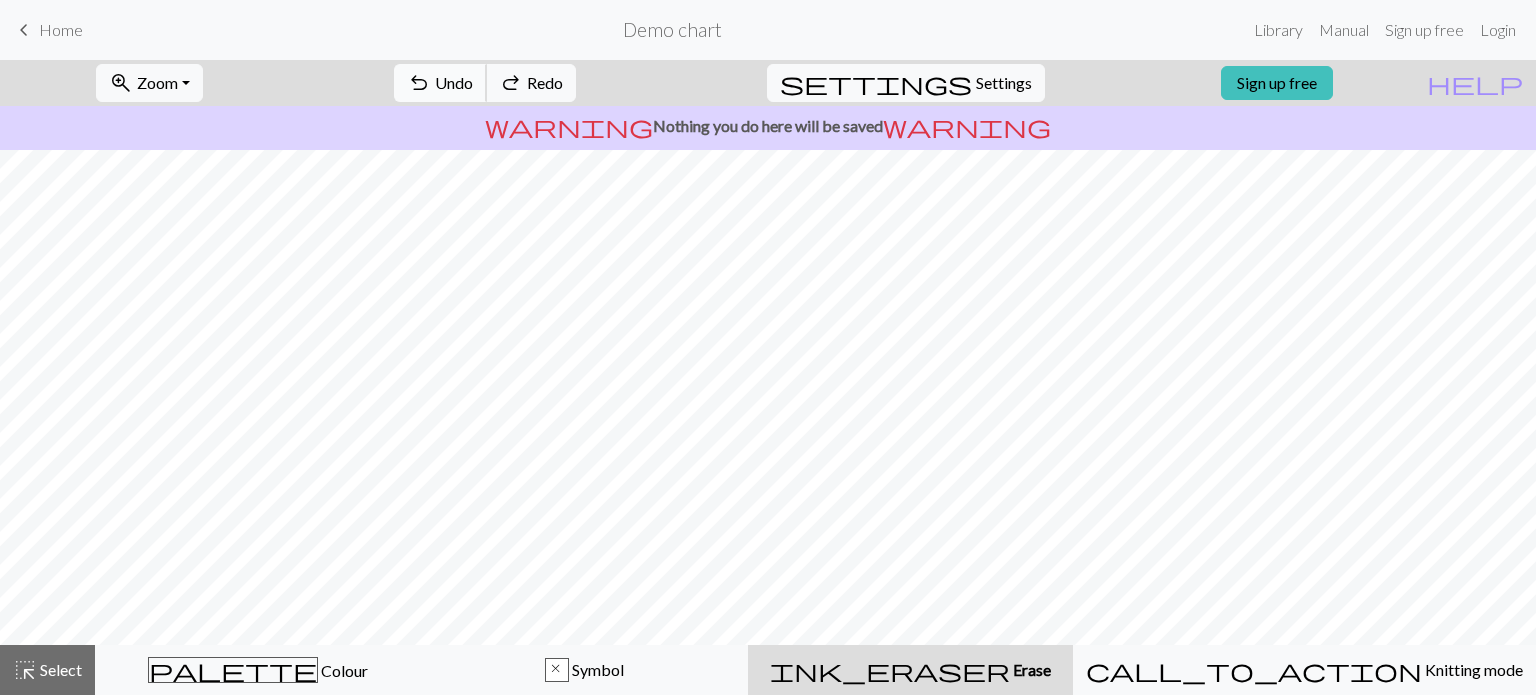 click on "Undo" at bounding box center (454, 82) 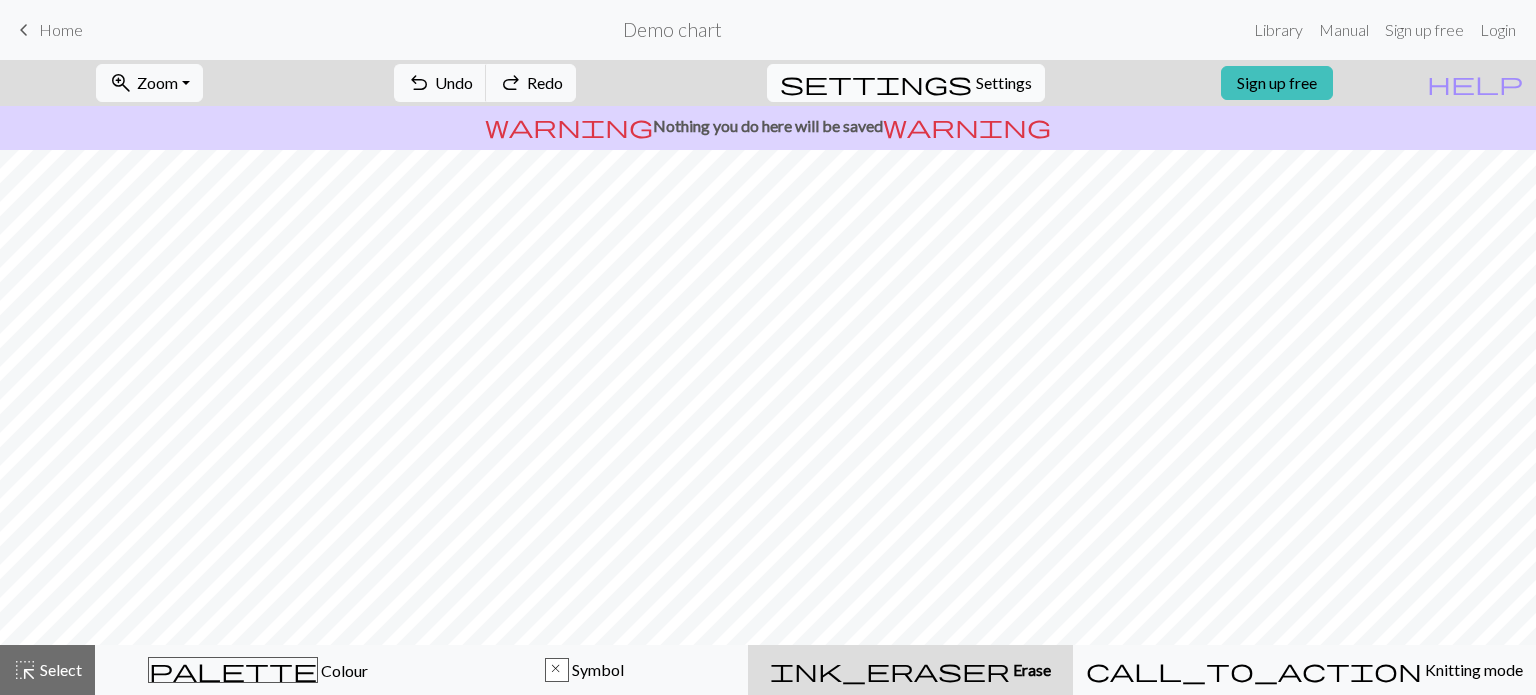 click on "settings  Settings" at bounding box center [906, 83] 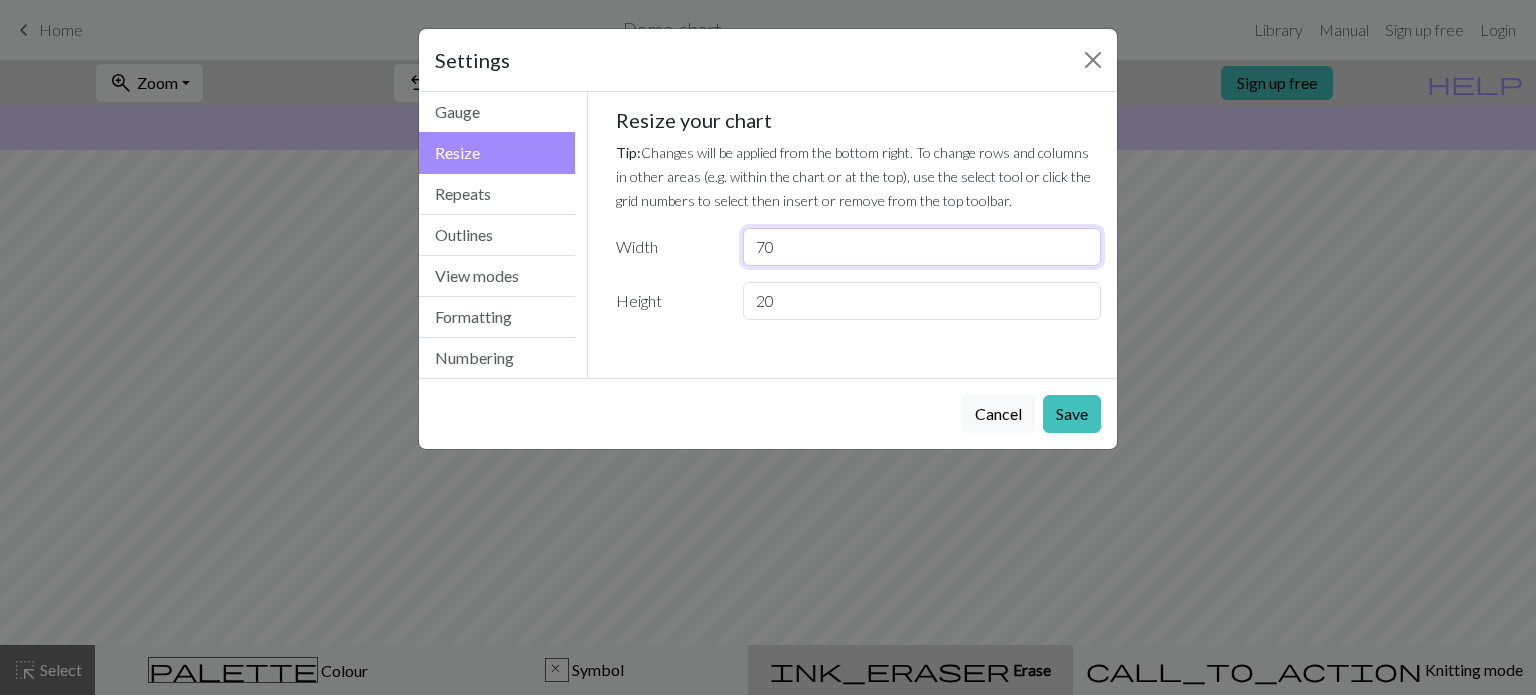 drag, startPoint x: 801, startPoint y: 235, endPoint x: 665, endPoint y: 263, distance: 138.85243 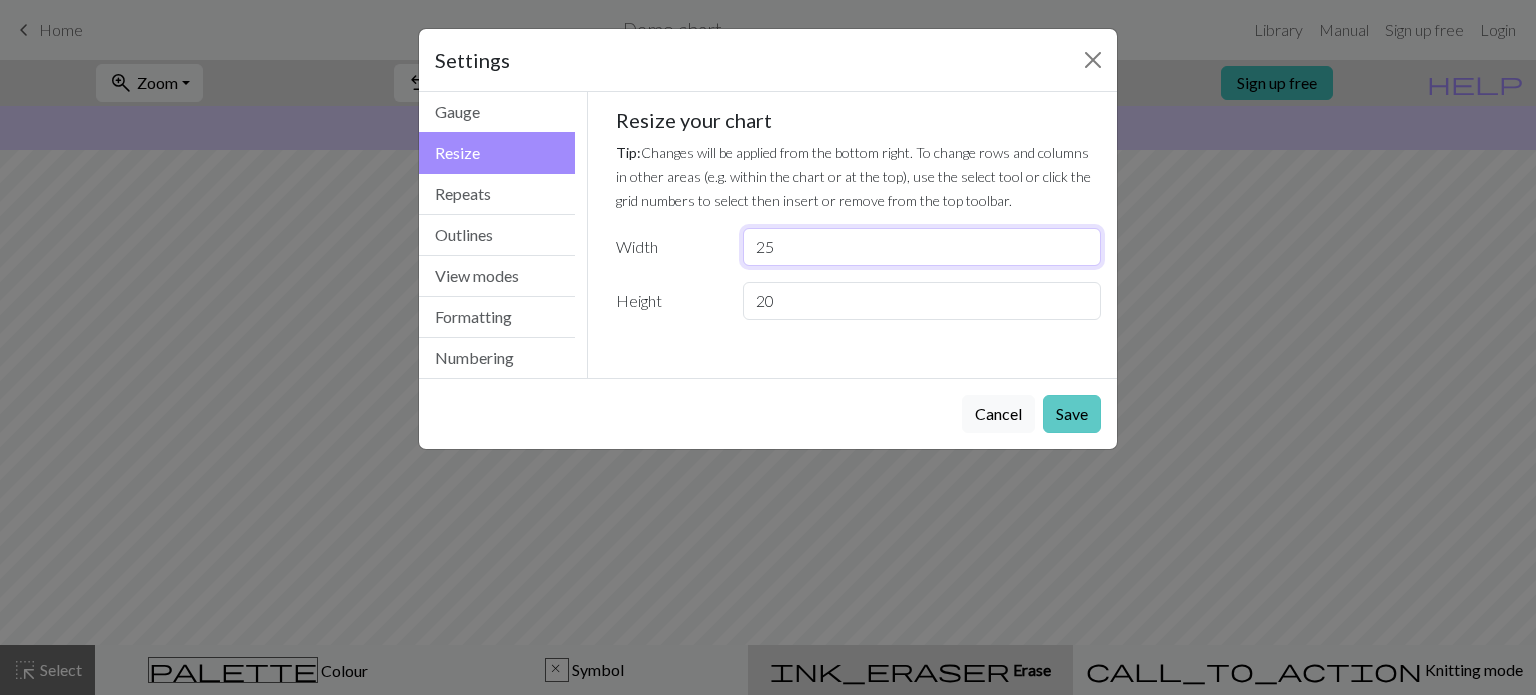 type on "25" 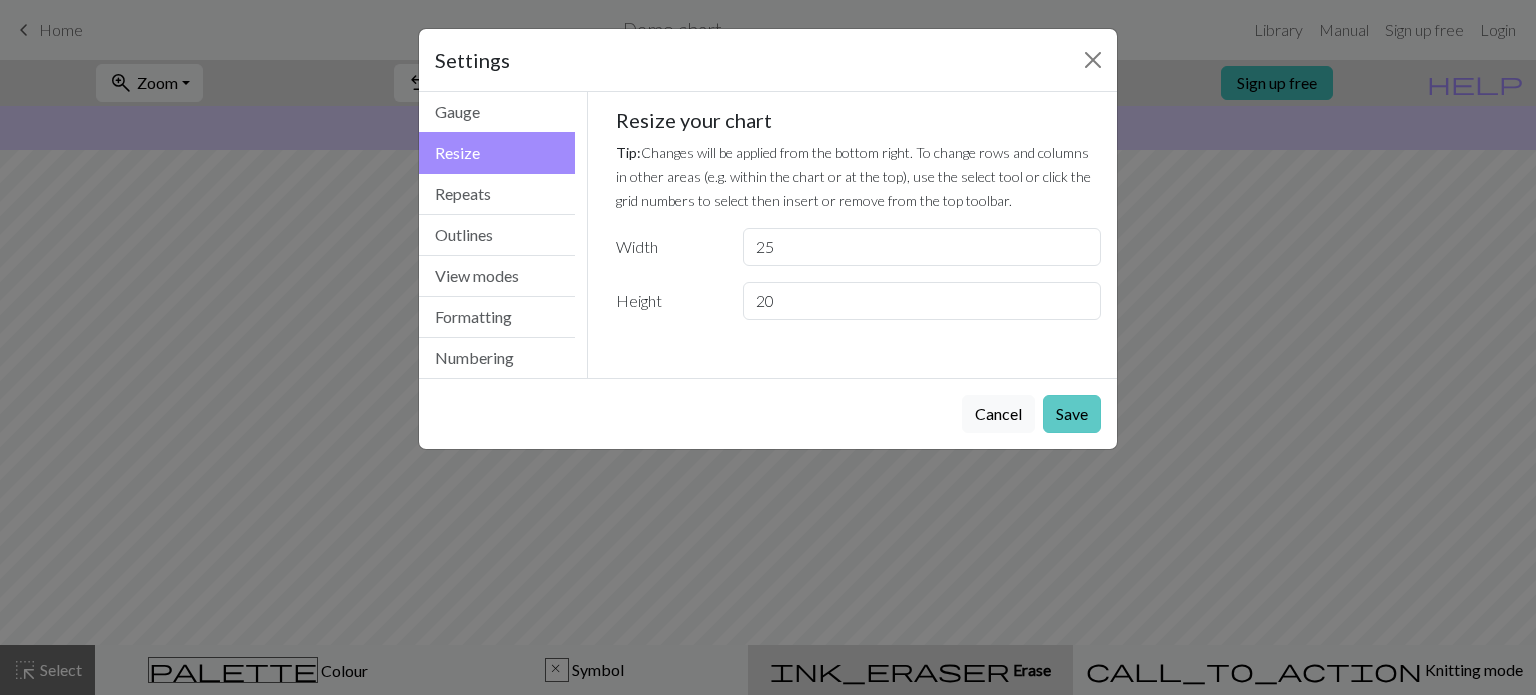 click on "Save" at bounding box center (1072, 414) 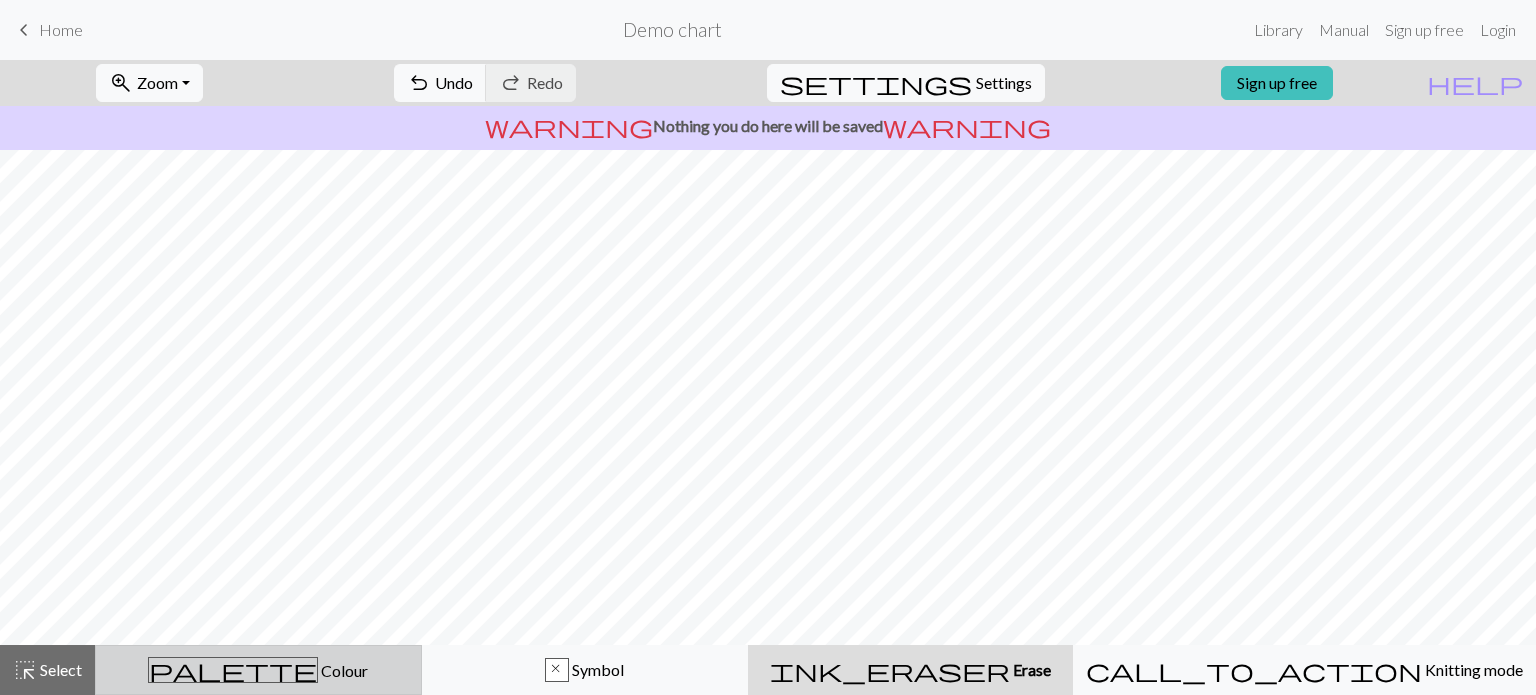 drag, startPoint x: 1048, startPoint y: 425, endPoint x: 182, endPoint y: 654, distance: 895.7662 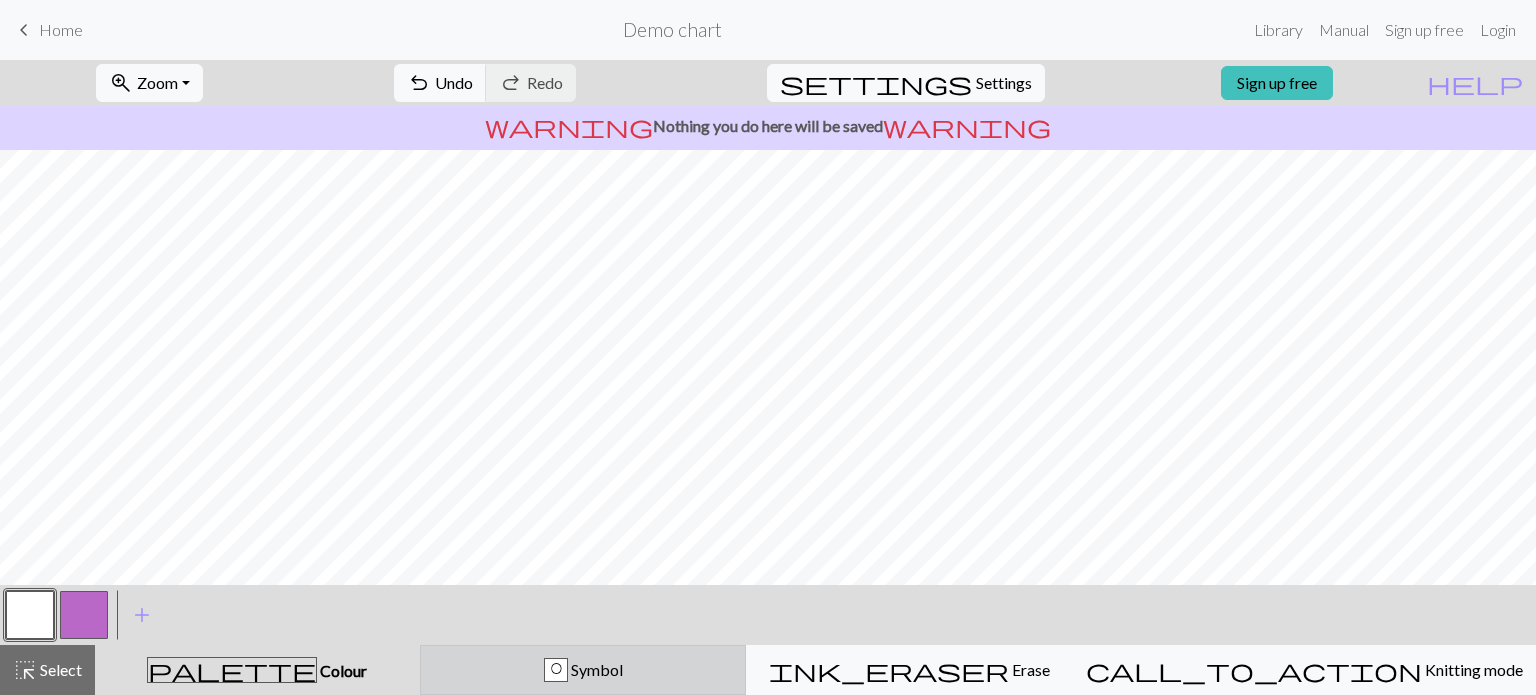 drag, startPoint x: 632, startPoint y: 679, endPoint x: 532, endPoint y: 679, distance: 100 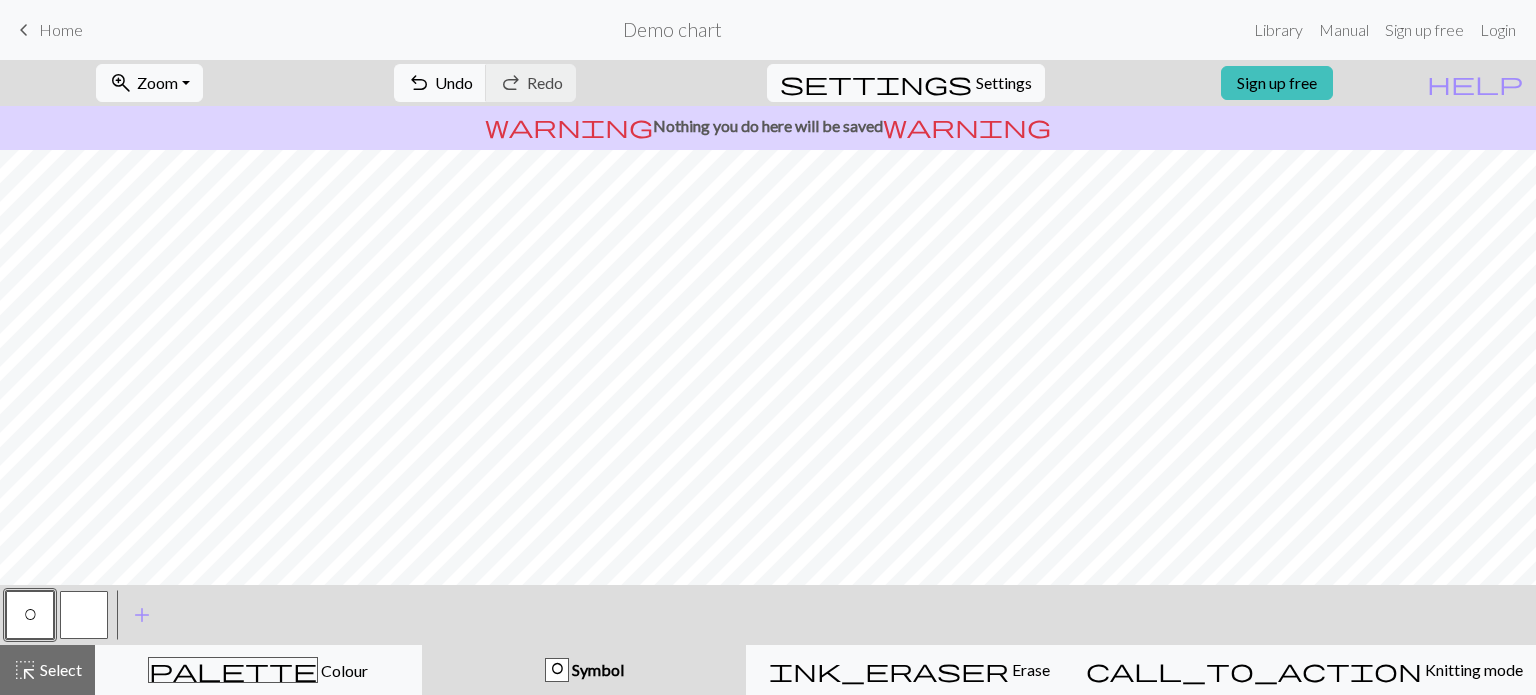 click on "O   Symbol" at bounding box center [584, 670] 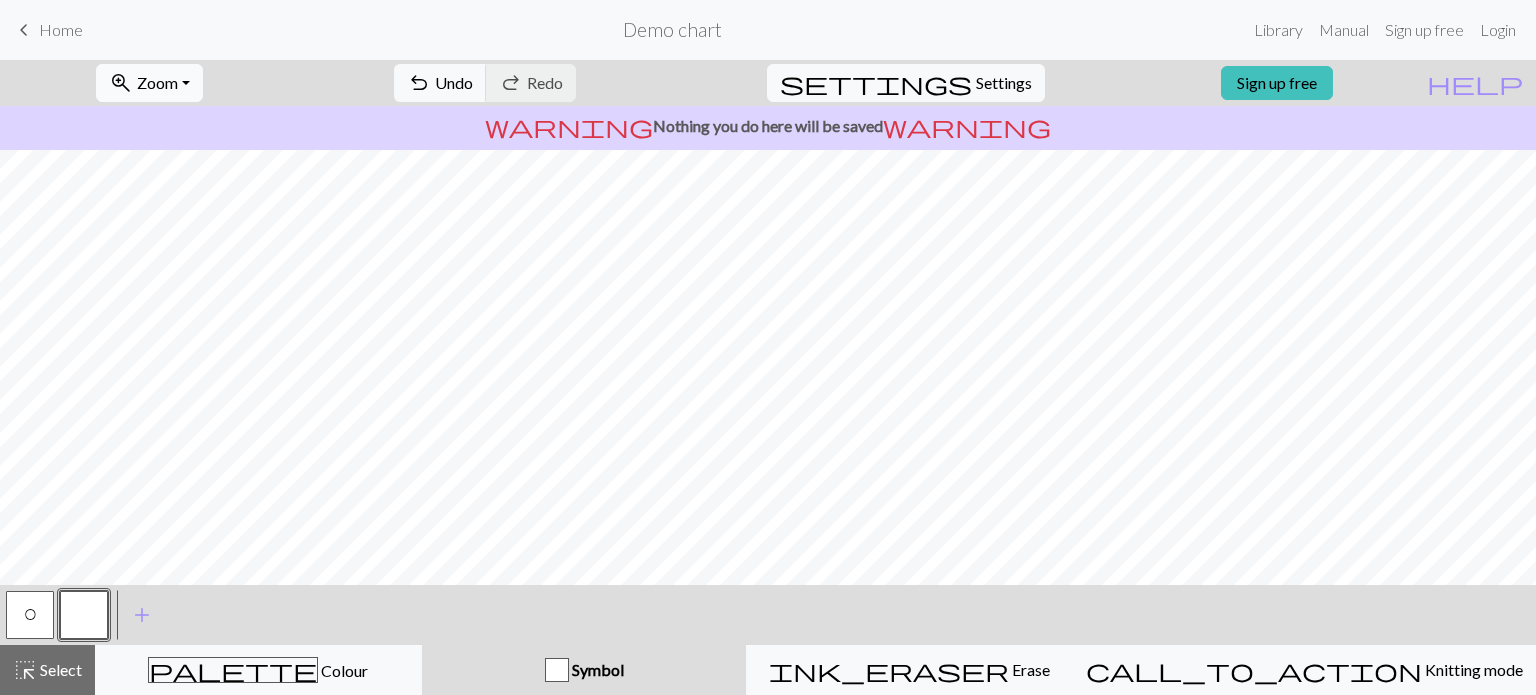 click on "Zoom" at bounding box center [157, 82] 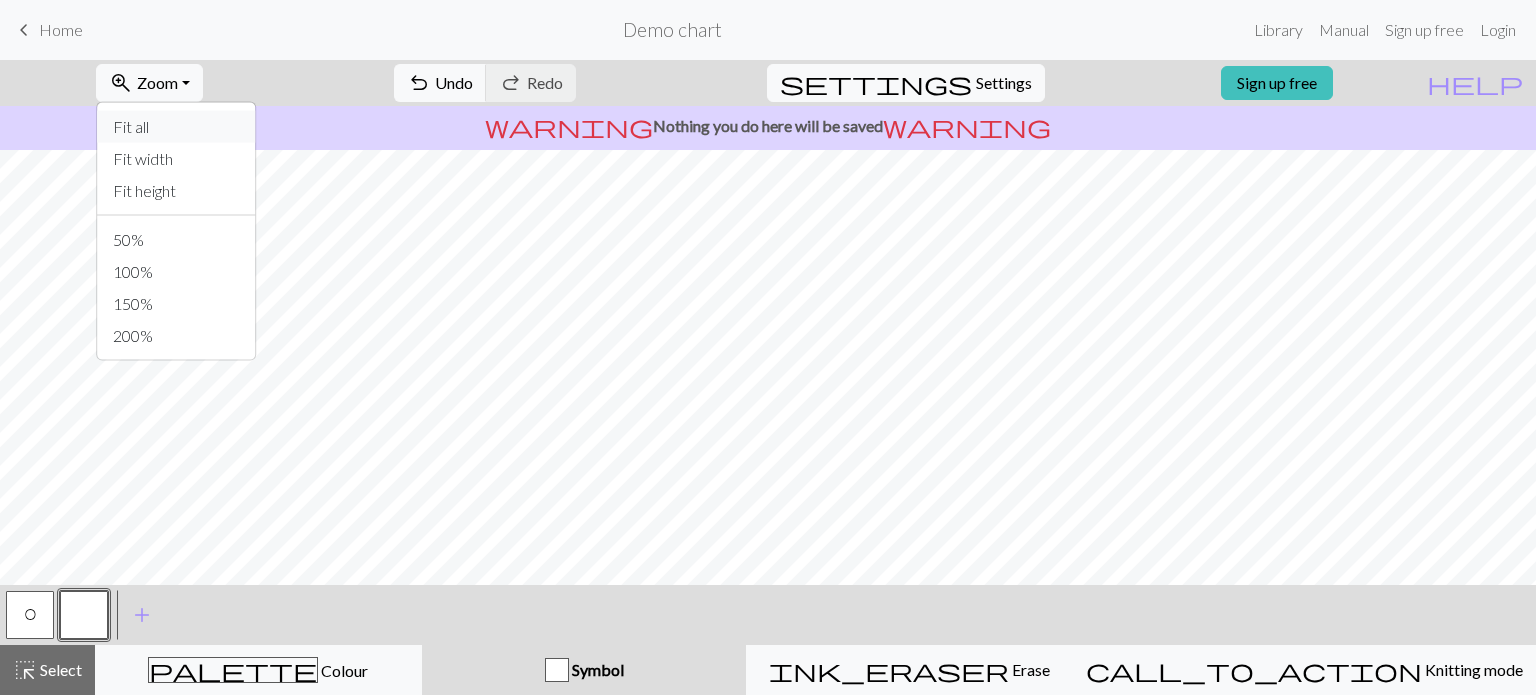 click on "Fit all" at bounding box center [176, 127] 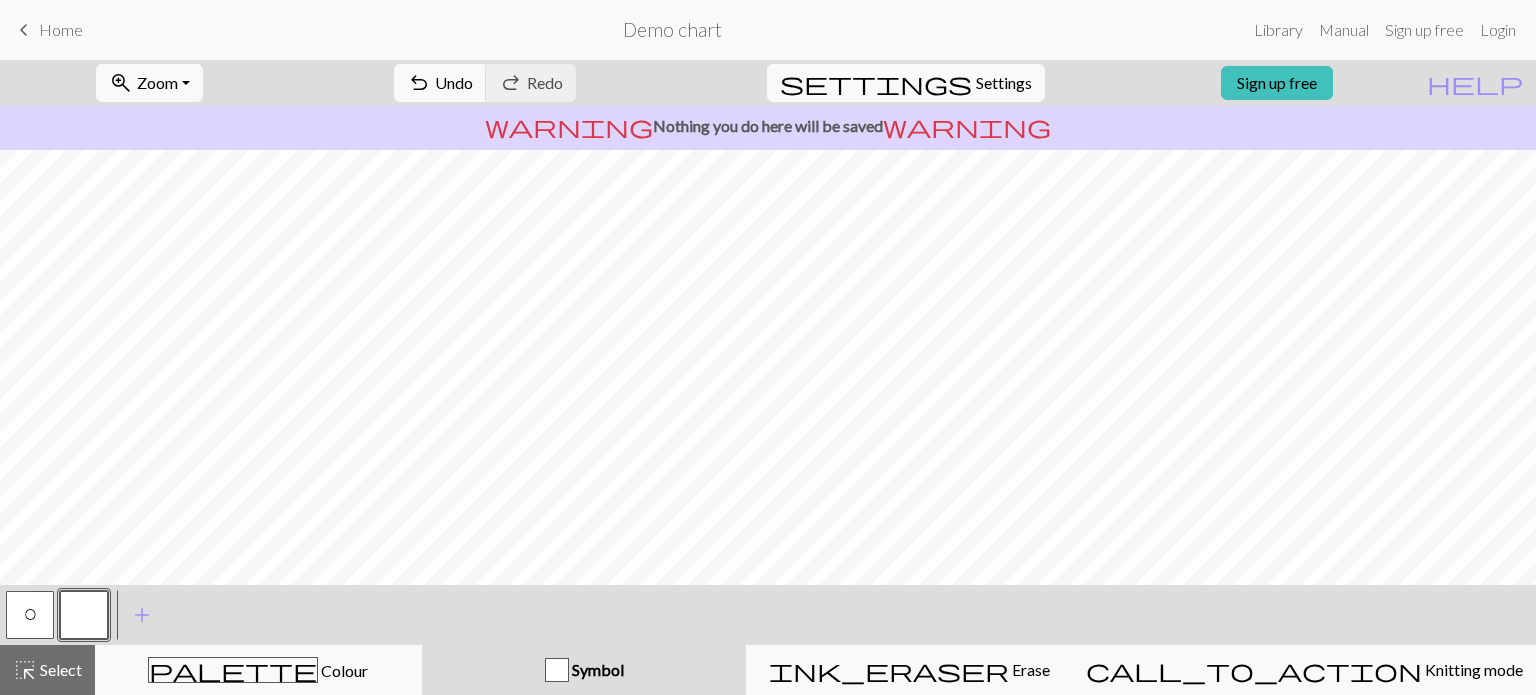 click on "O" at bounding box center [30, 617] 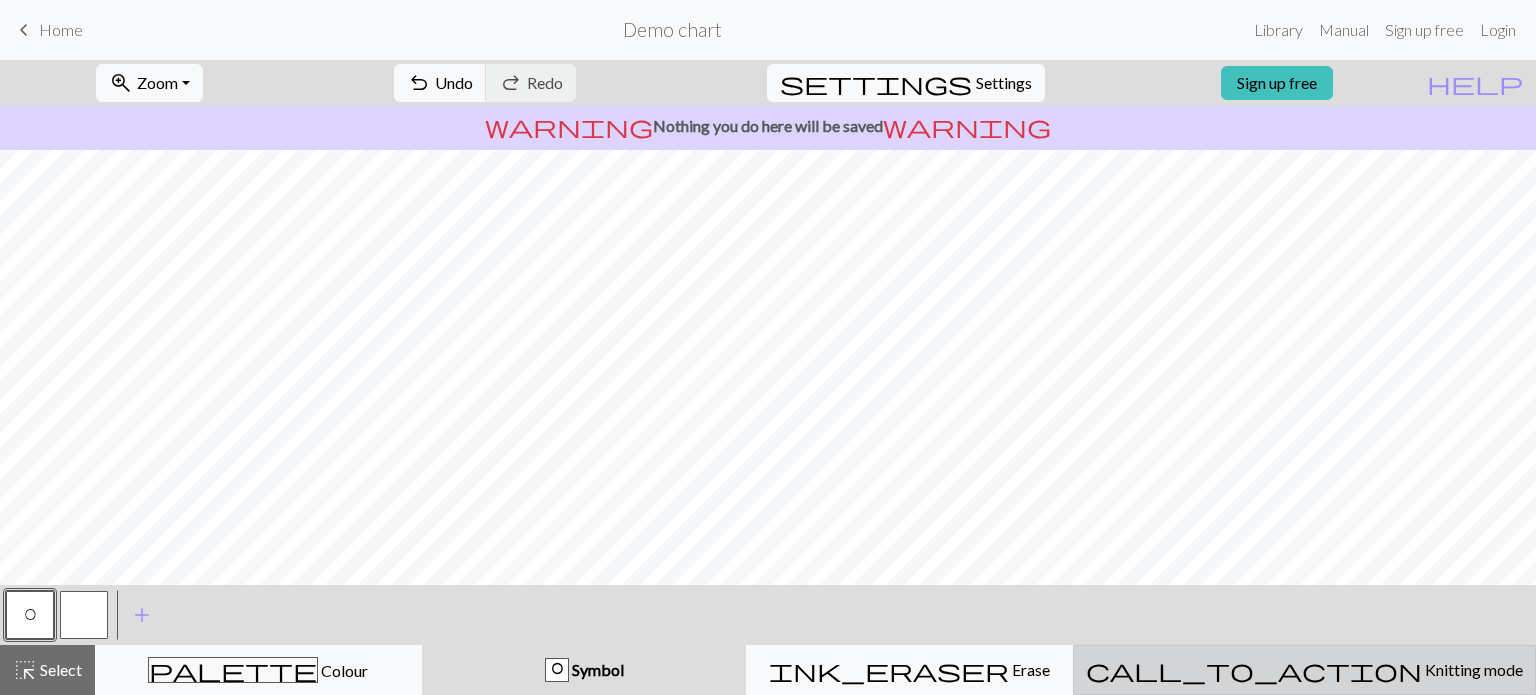 click on "call_to_action   Knitting mode   Knitting mode" at bounding box center (1304, 670) 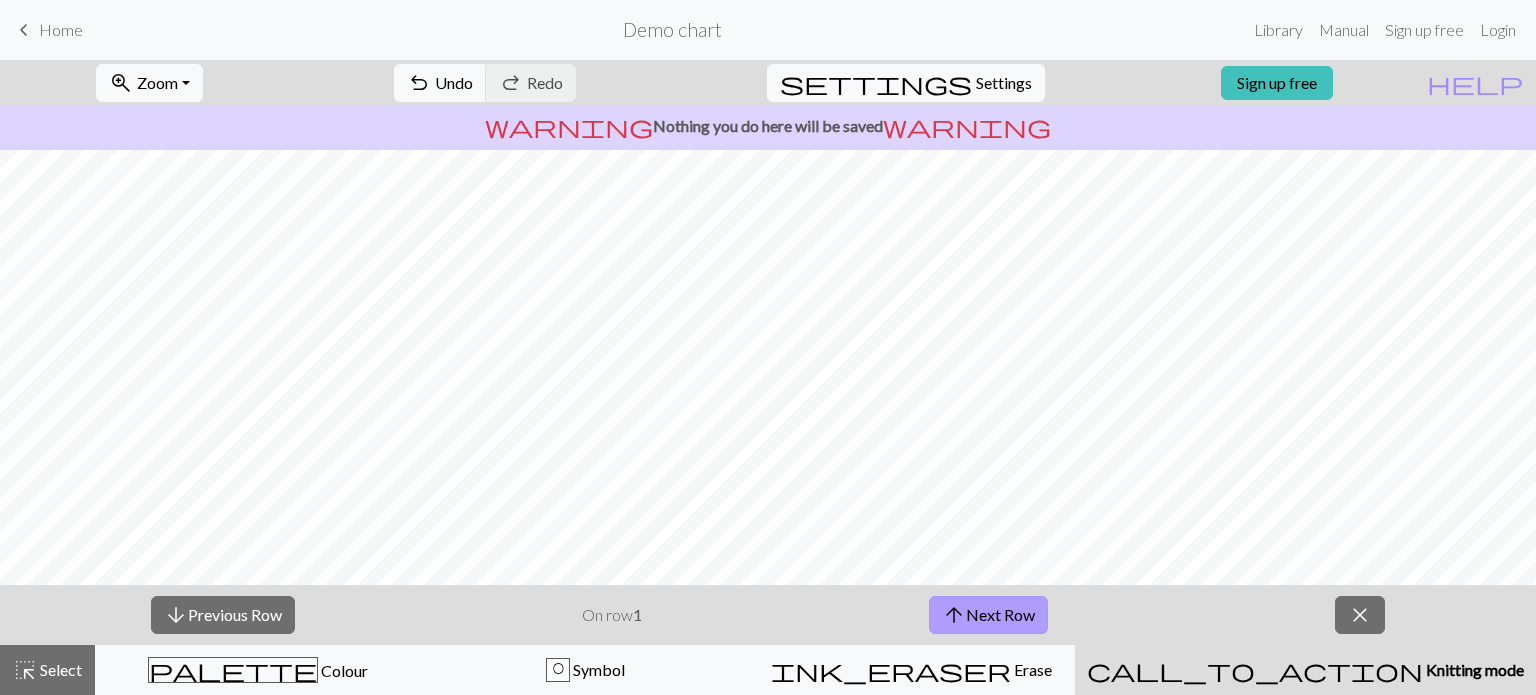 click on "arrow_upward  Next Row" at bounding box center [988, 615] 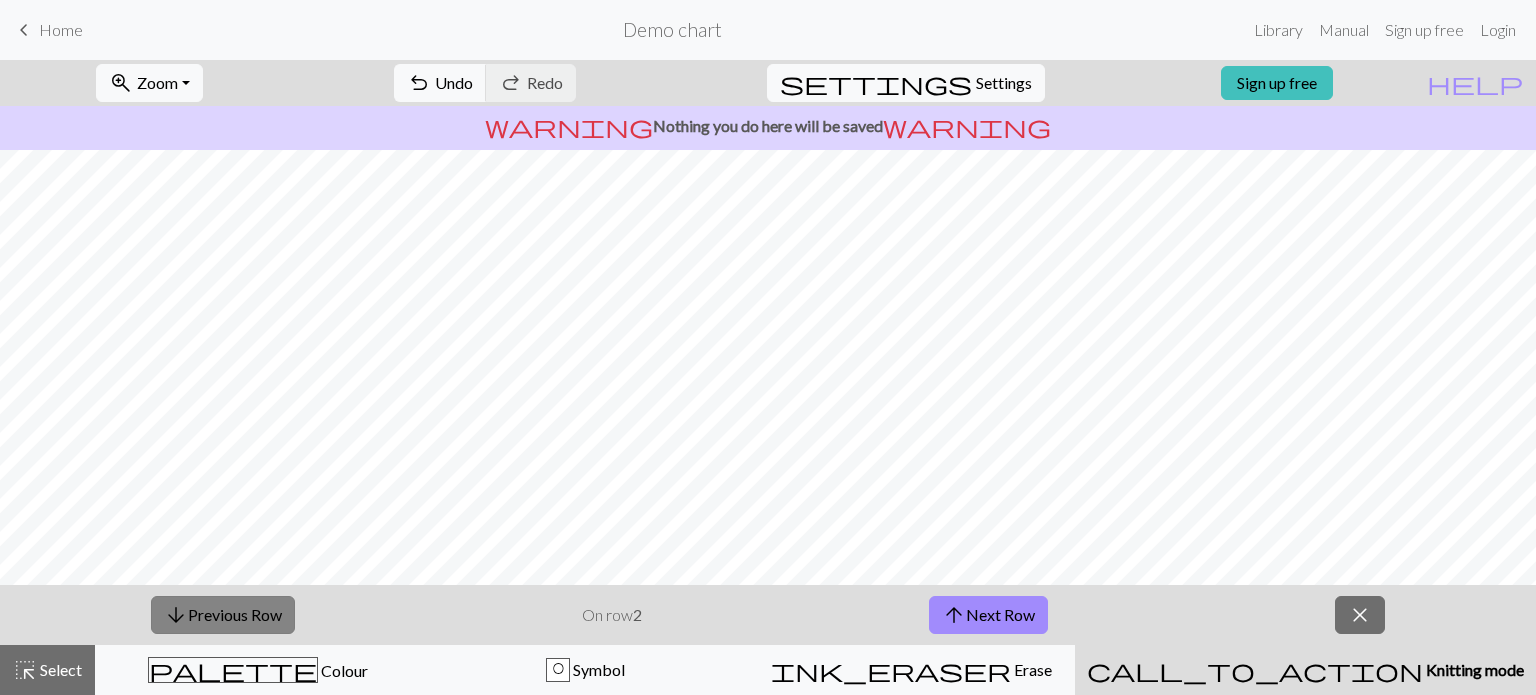 click on "arrow_downward Previous Row" at bounding box center (223, 615) 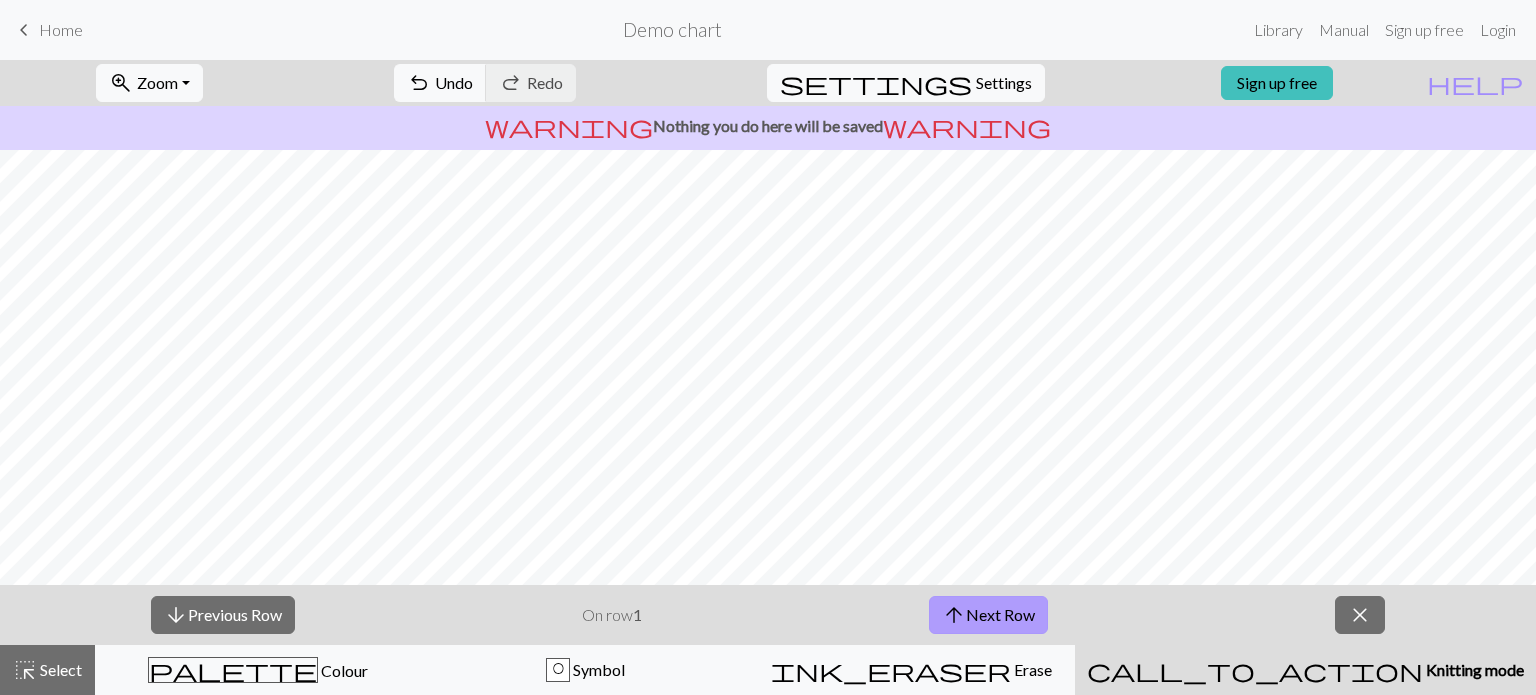 click on "arrow_upward  Next Row" at bounding box center (988, 615) 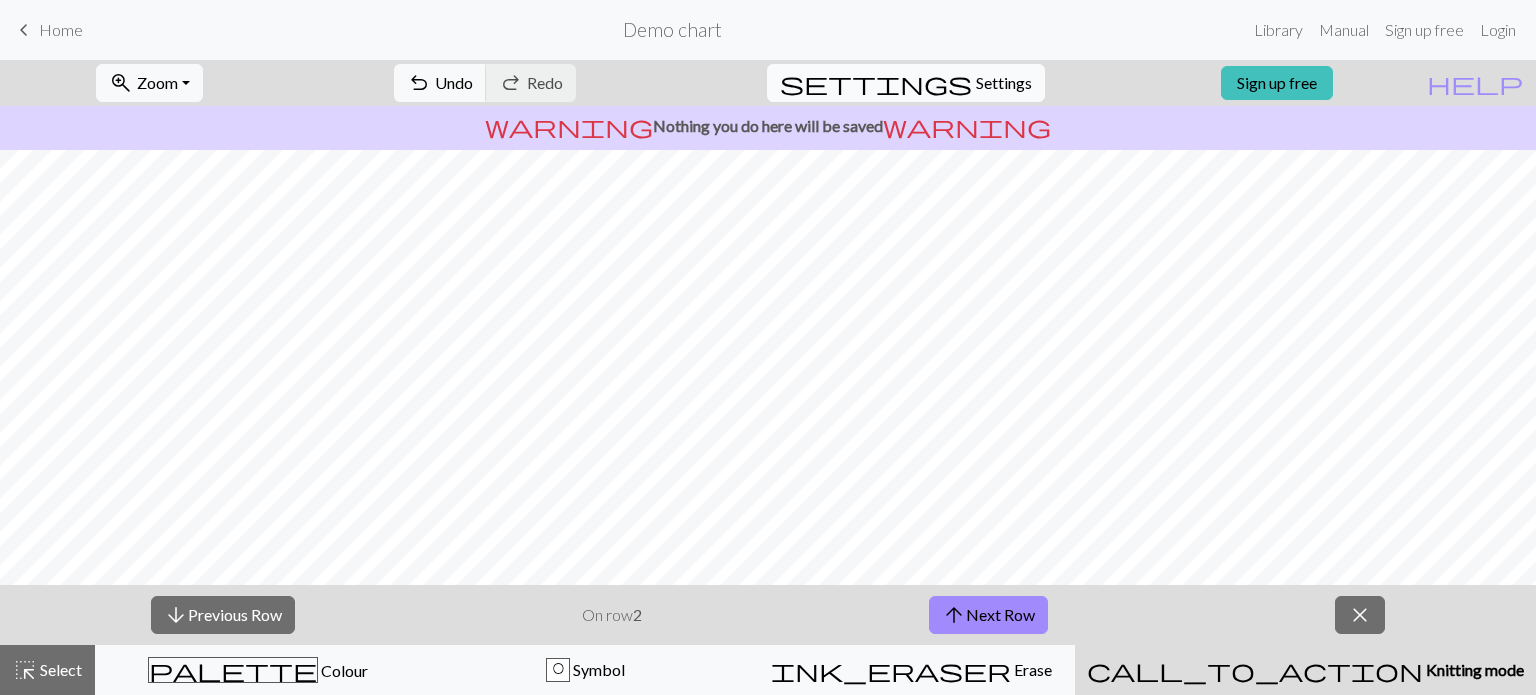 click on "Settings" at bounding box center (1004, 83) 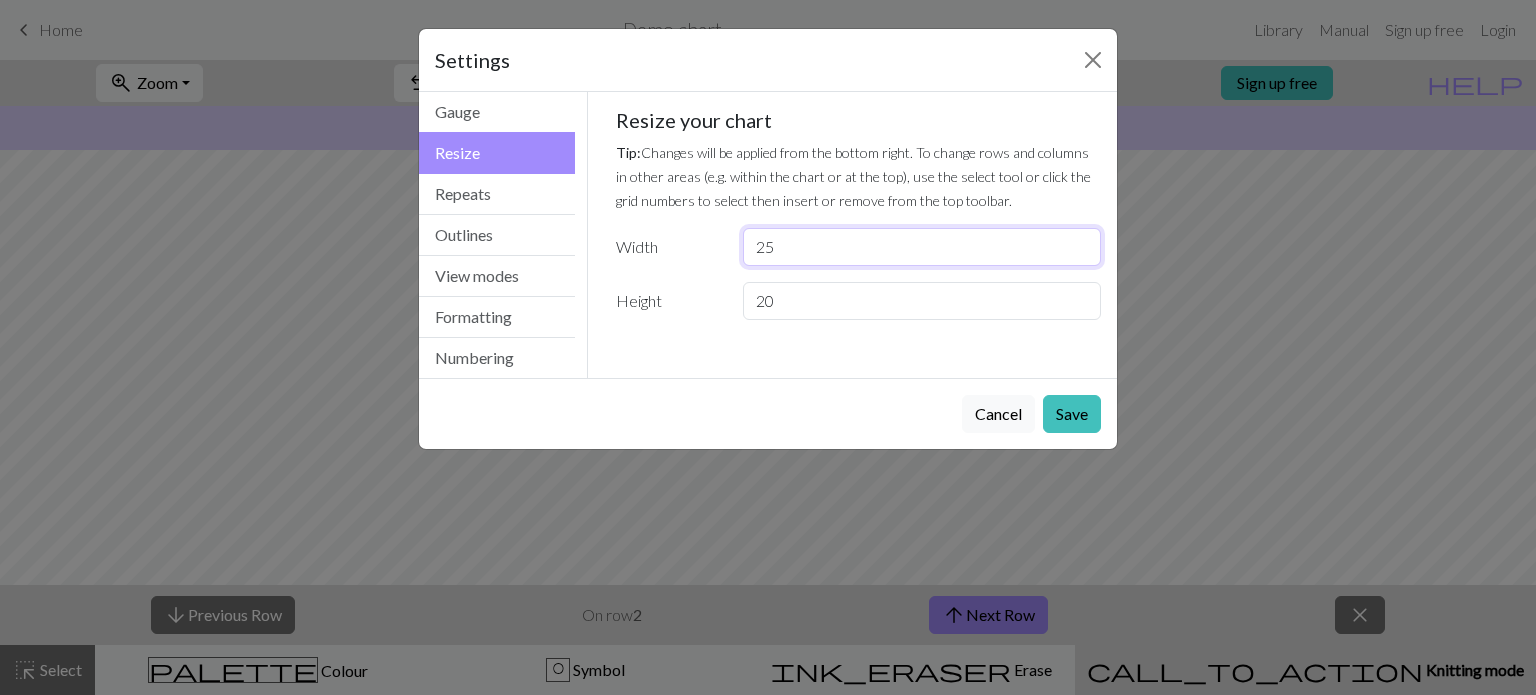 click on "25" at bounding box center [922, 247] 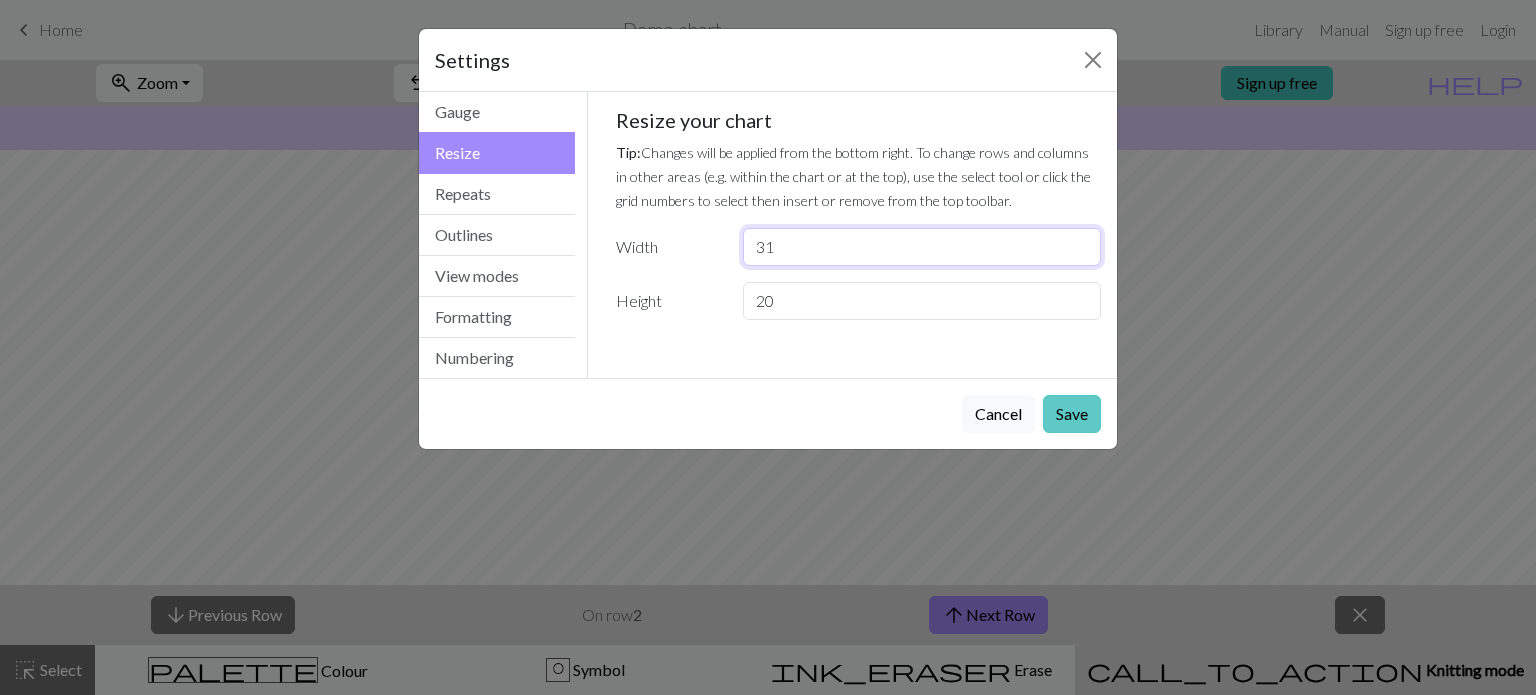 type on "31" 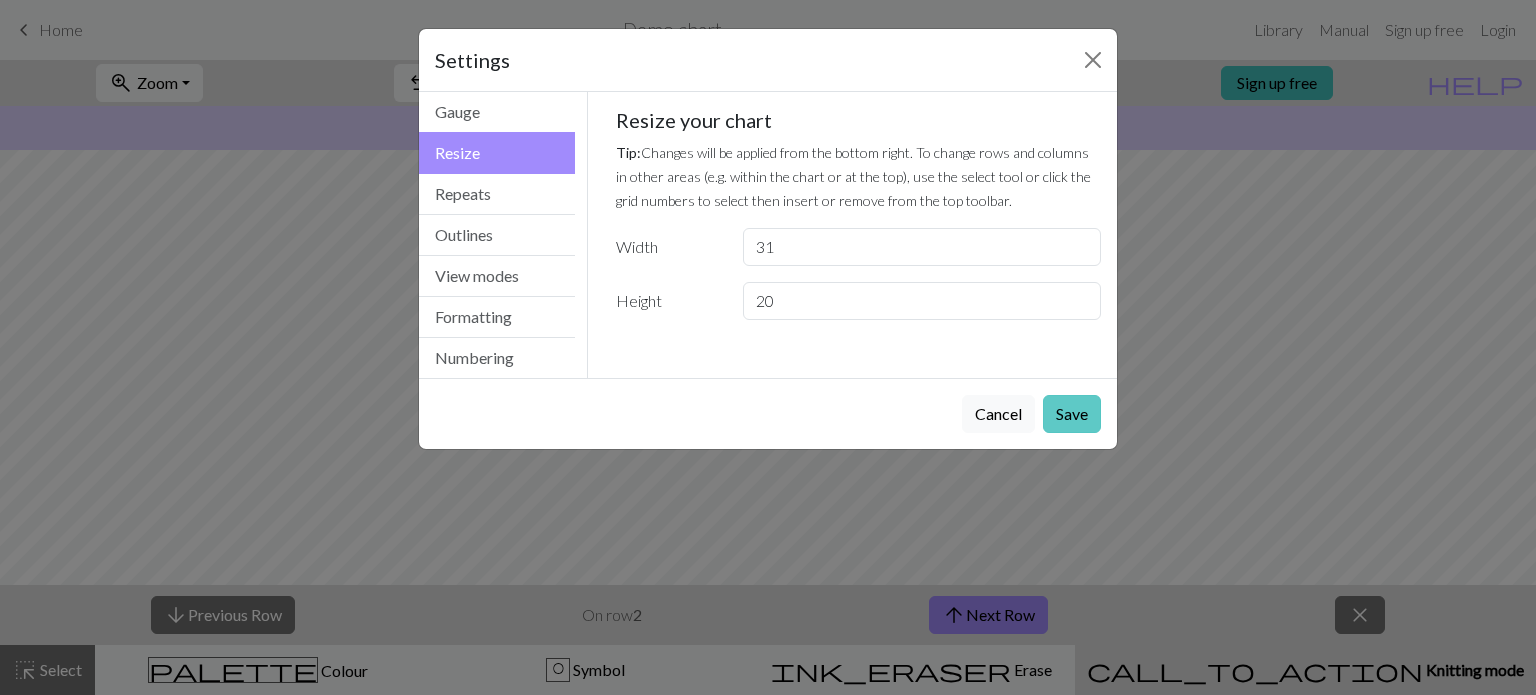 click on "Save" at bounding box center (1072, 414) 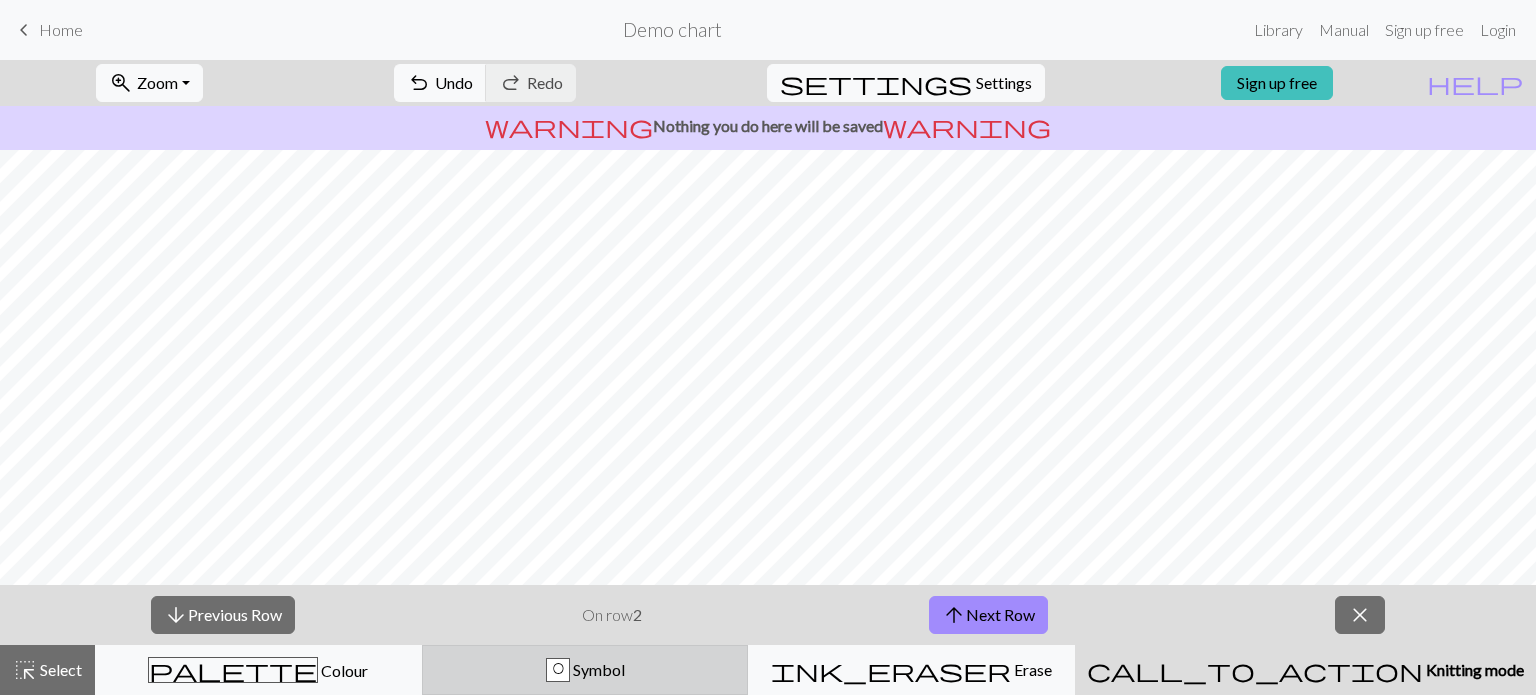 click on "O   Symbol" at bounding box center [585, 670] 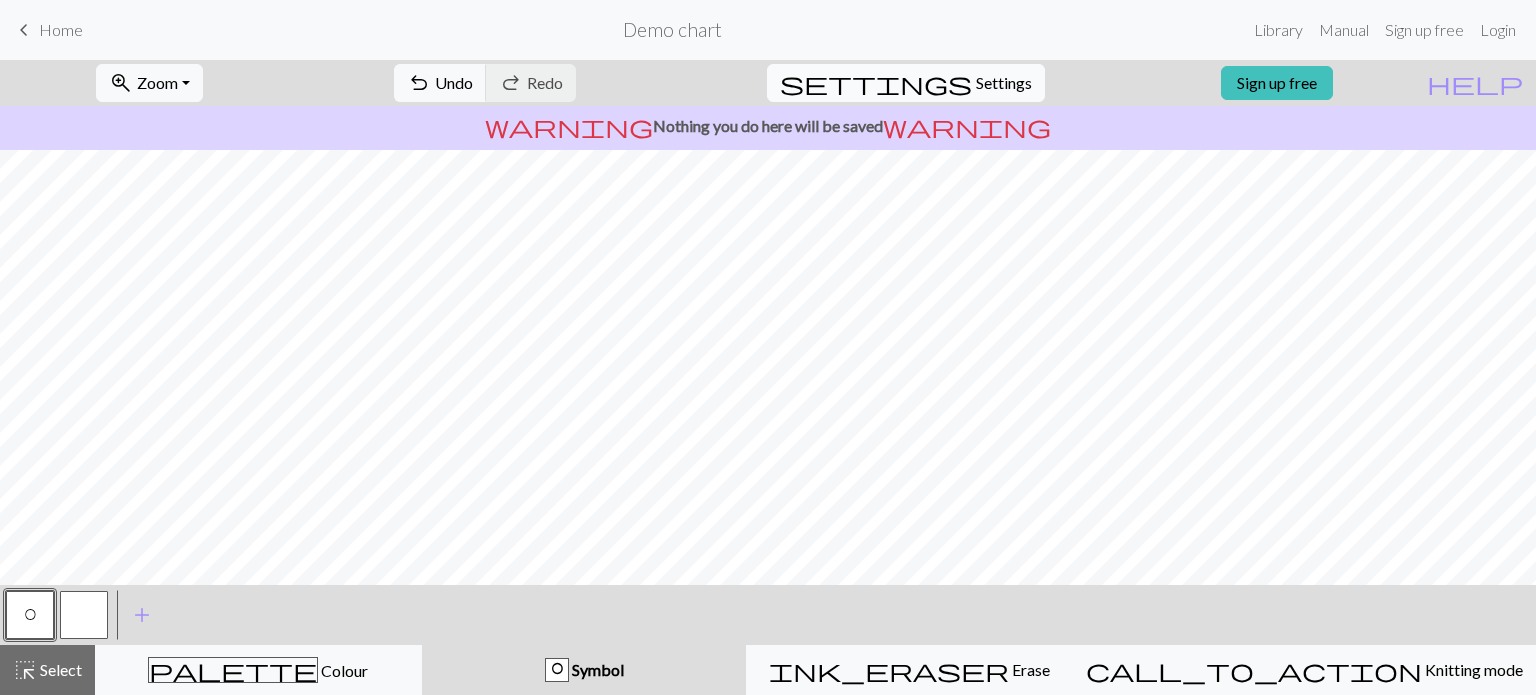 click on "Settings" at bounding box center (1004, 83) 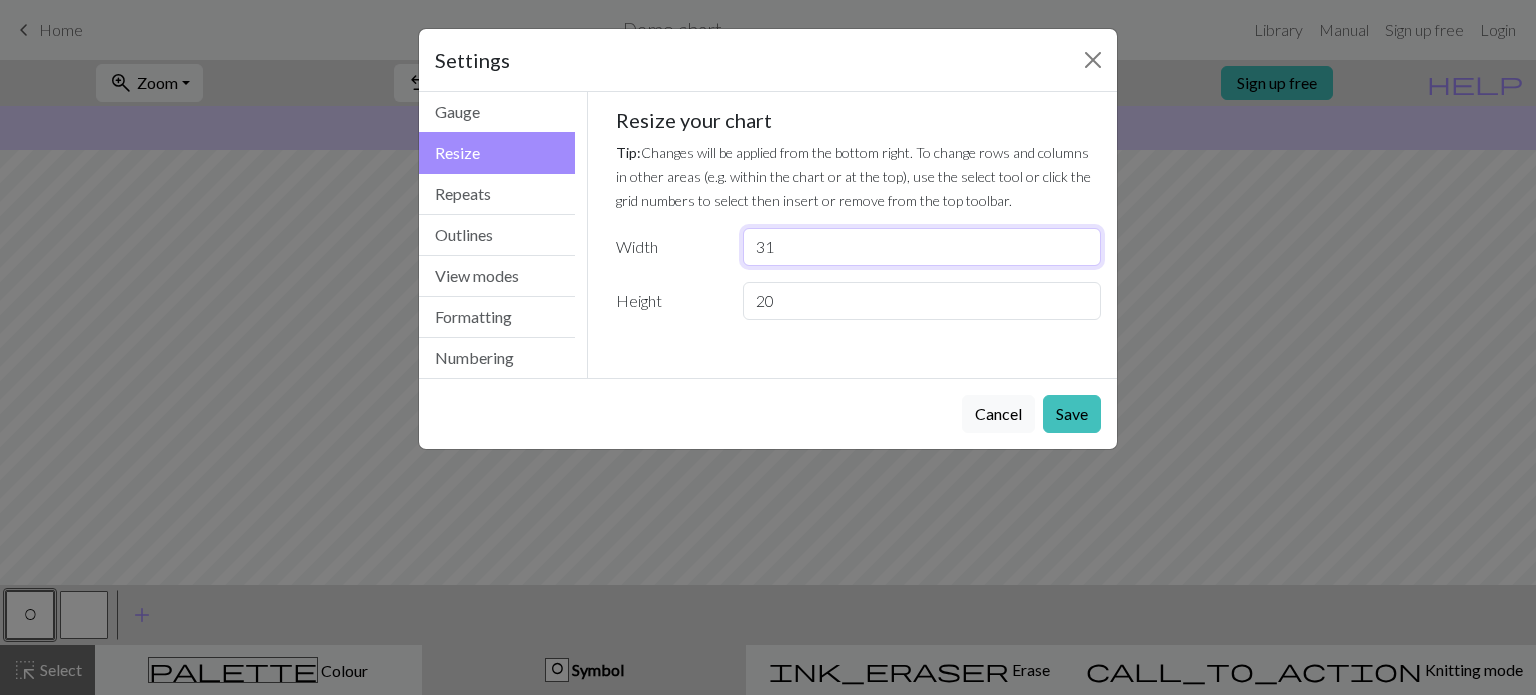 click on "31" at bounding box center [922, 247] 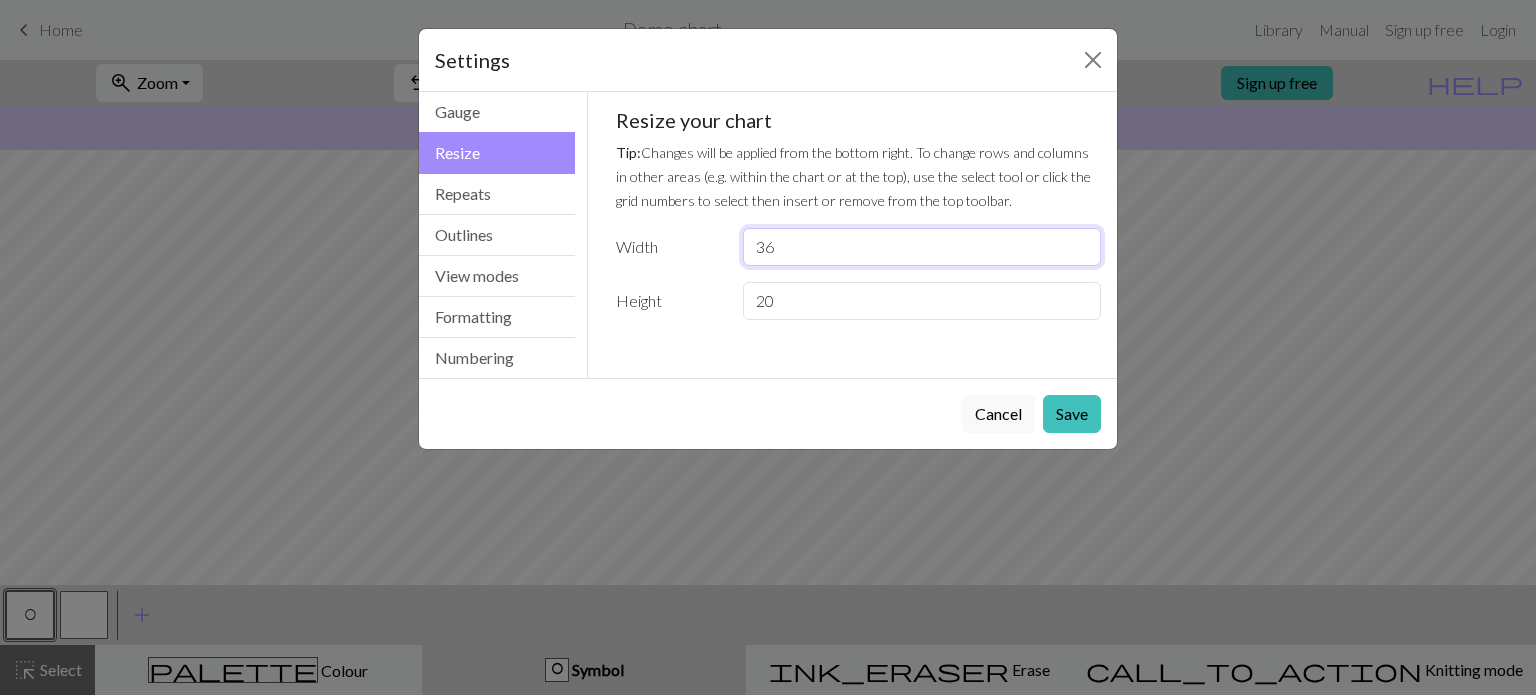 type on "36" 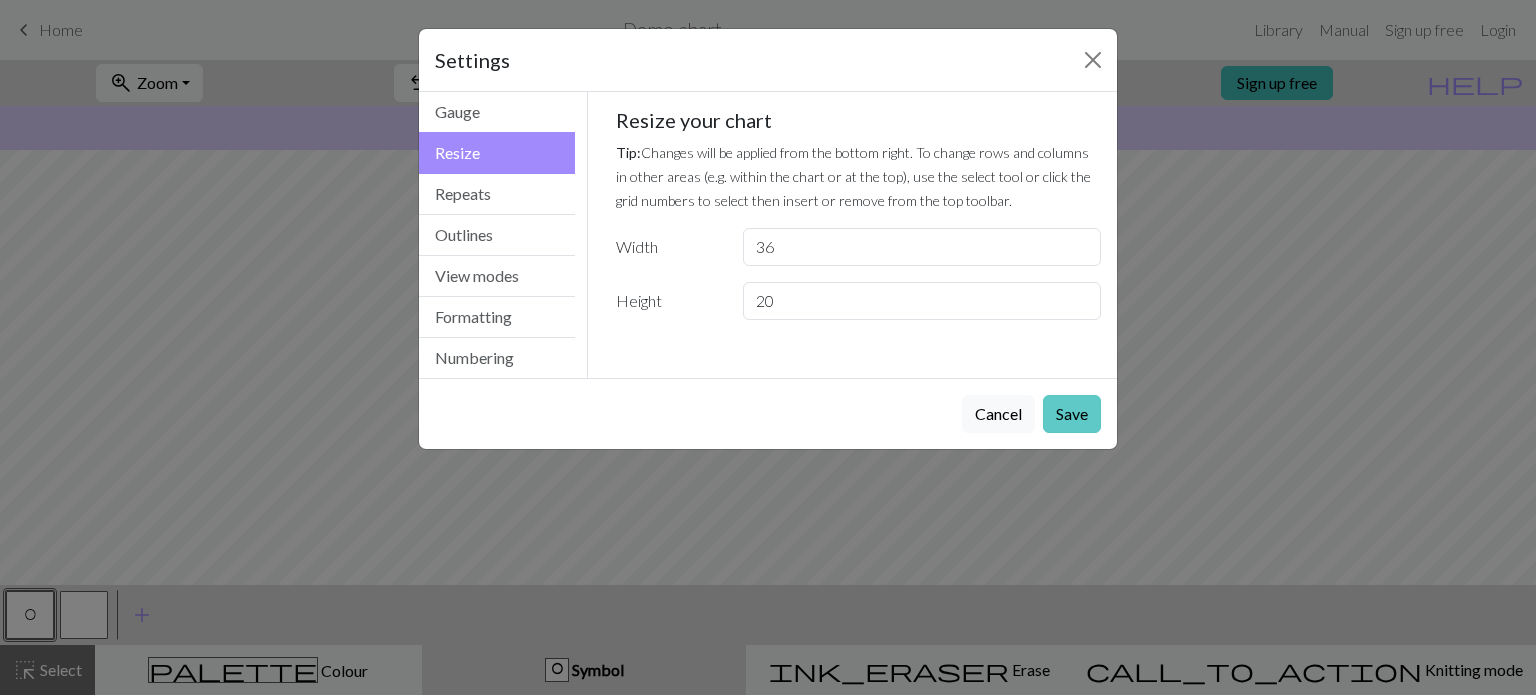 drag, startPoint x: 1100, startPoint y: 419, endPoint x: 1073, endPoint y: 421, distance: 27.073973 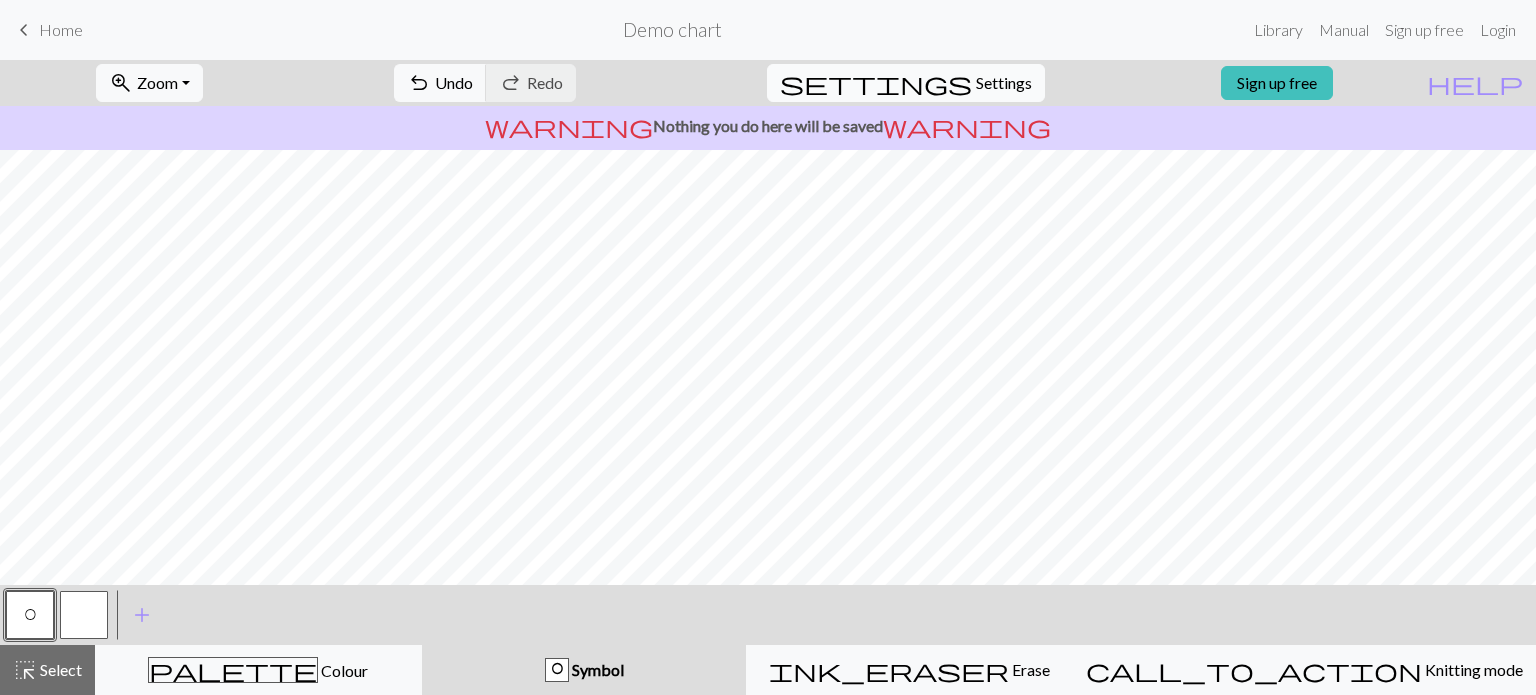 click on "settings" at bounding box center (876, 83) 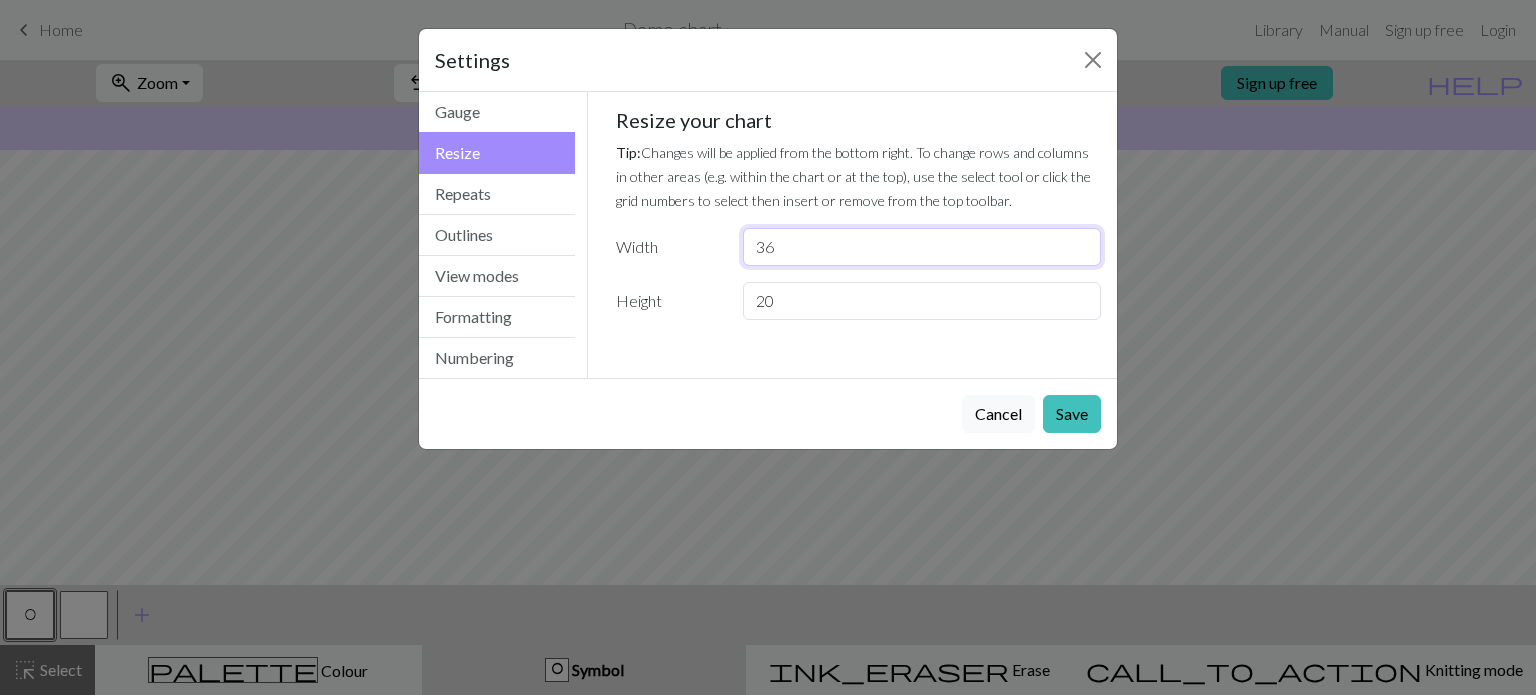click on "36" at bounding box center [922, 247] 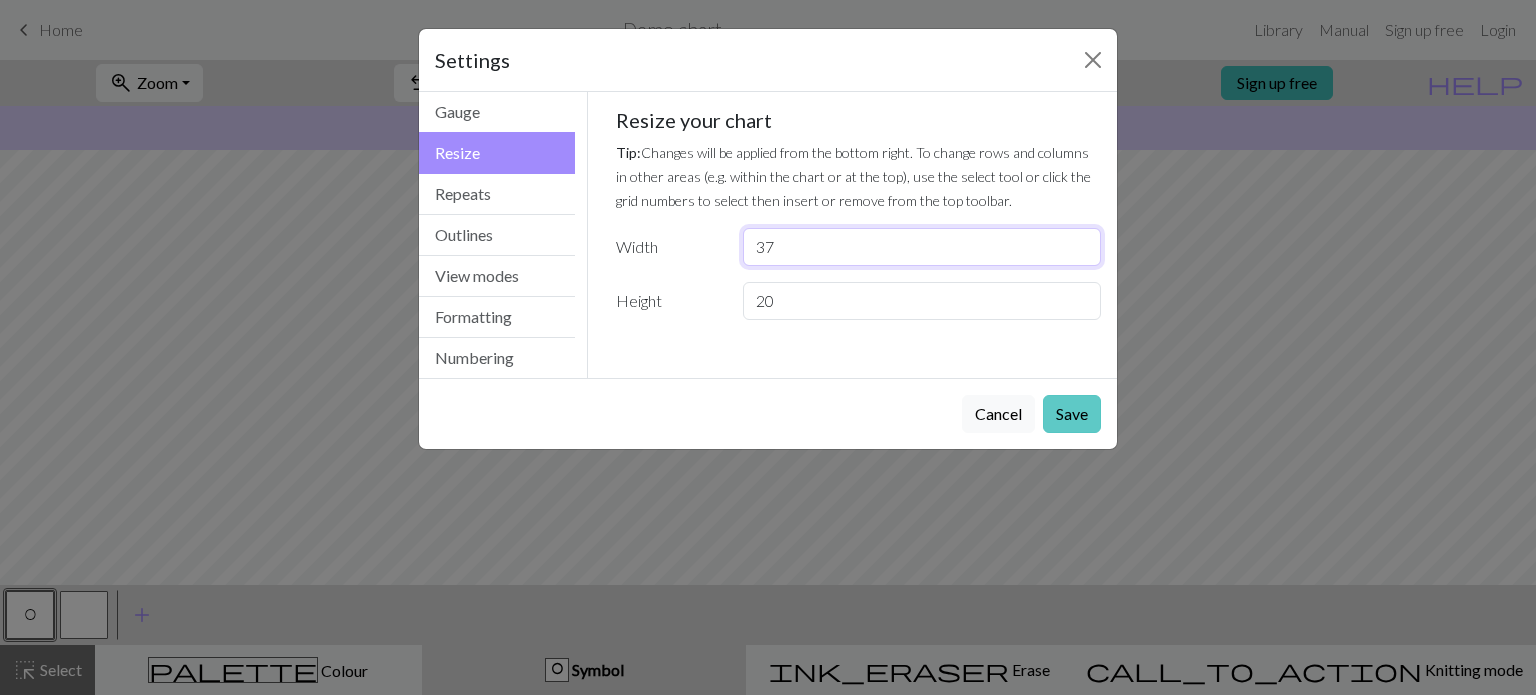 type on "37" 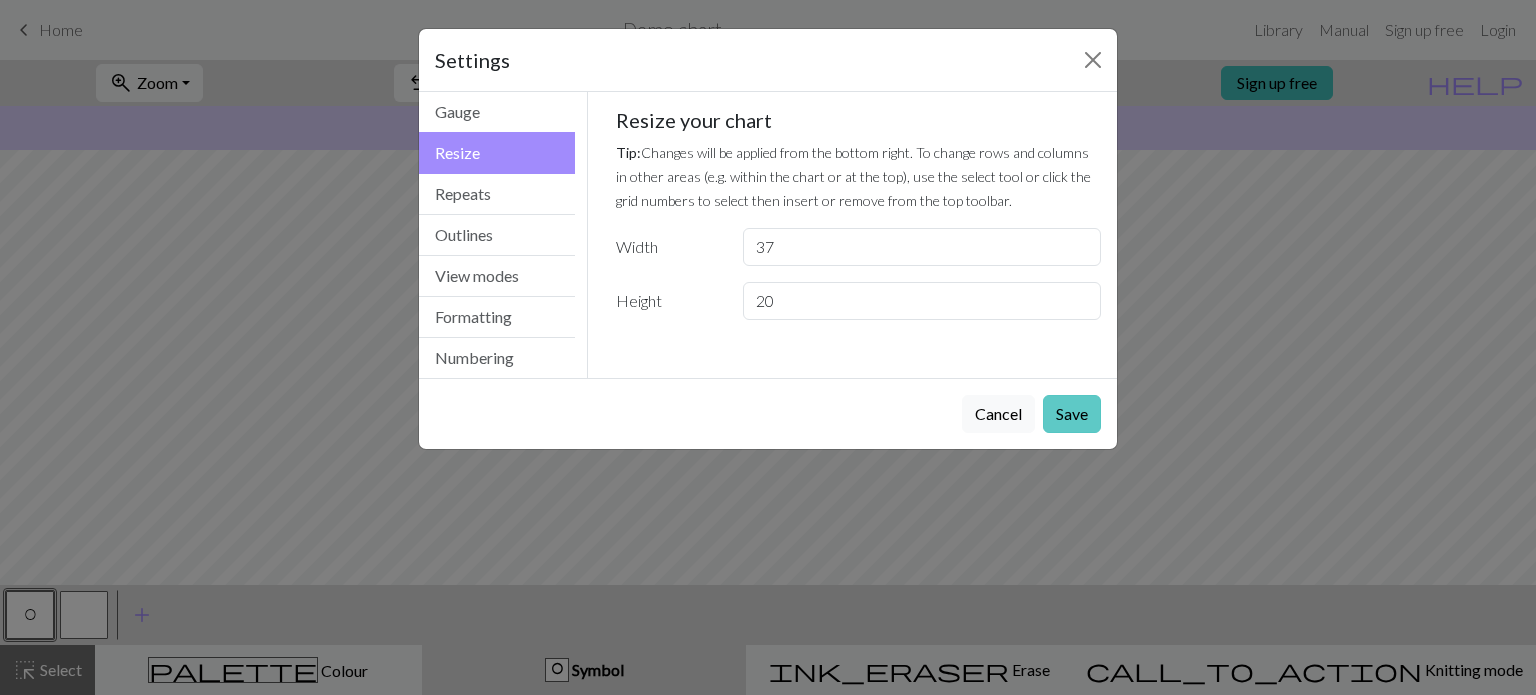 click on "Save" at bounding box center [1072, 414] 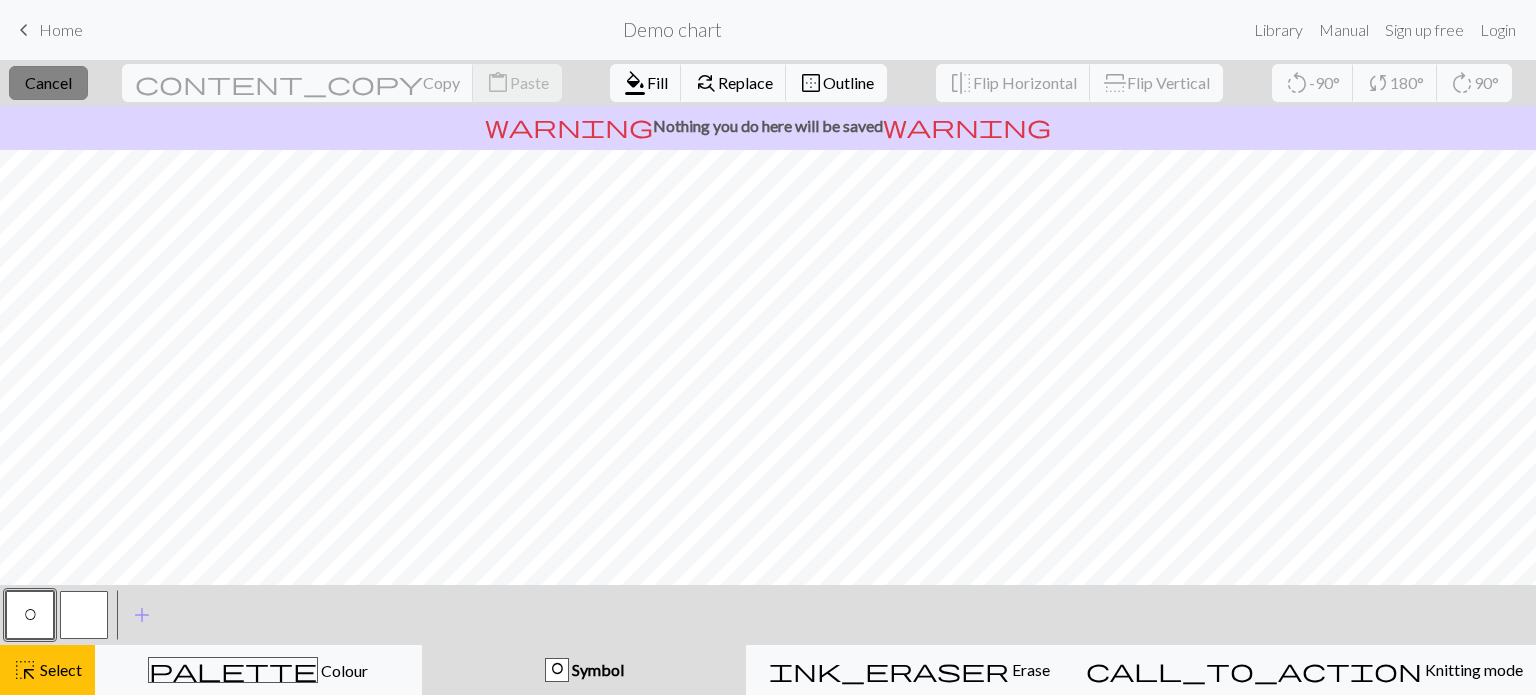 click on "Cancel" at bounding box center [48, 82] 